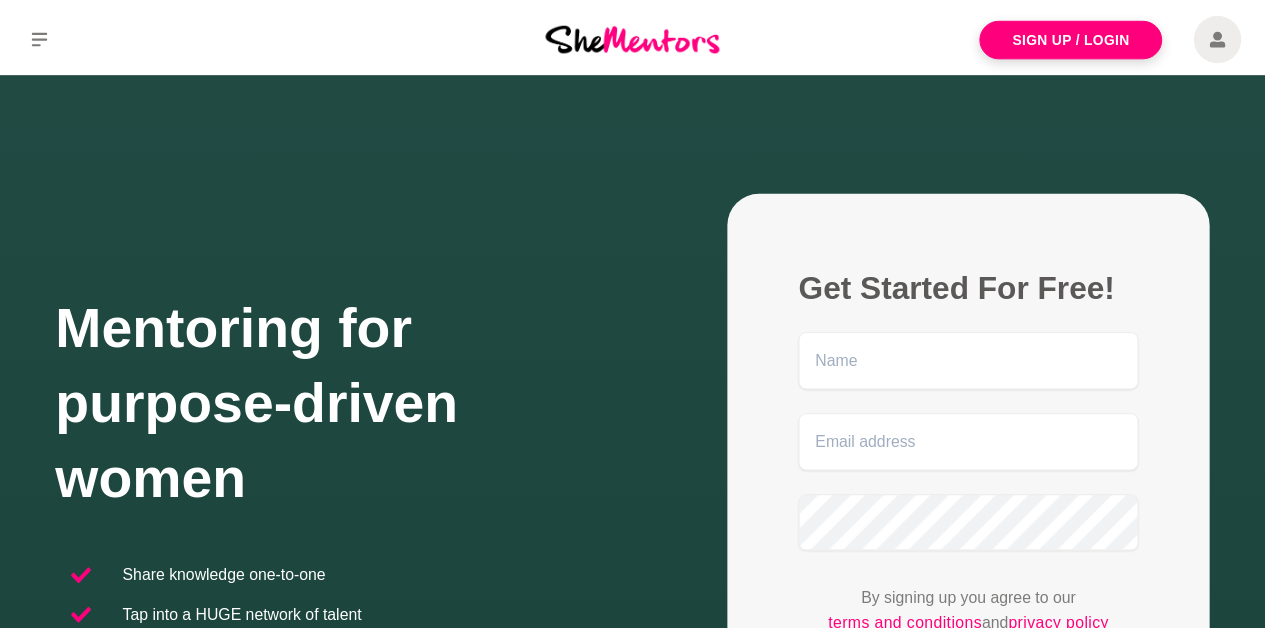 scroll, scrollTop: 0, scrollLeft: 0, axis: both 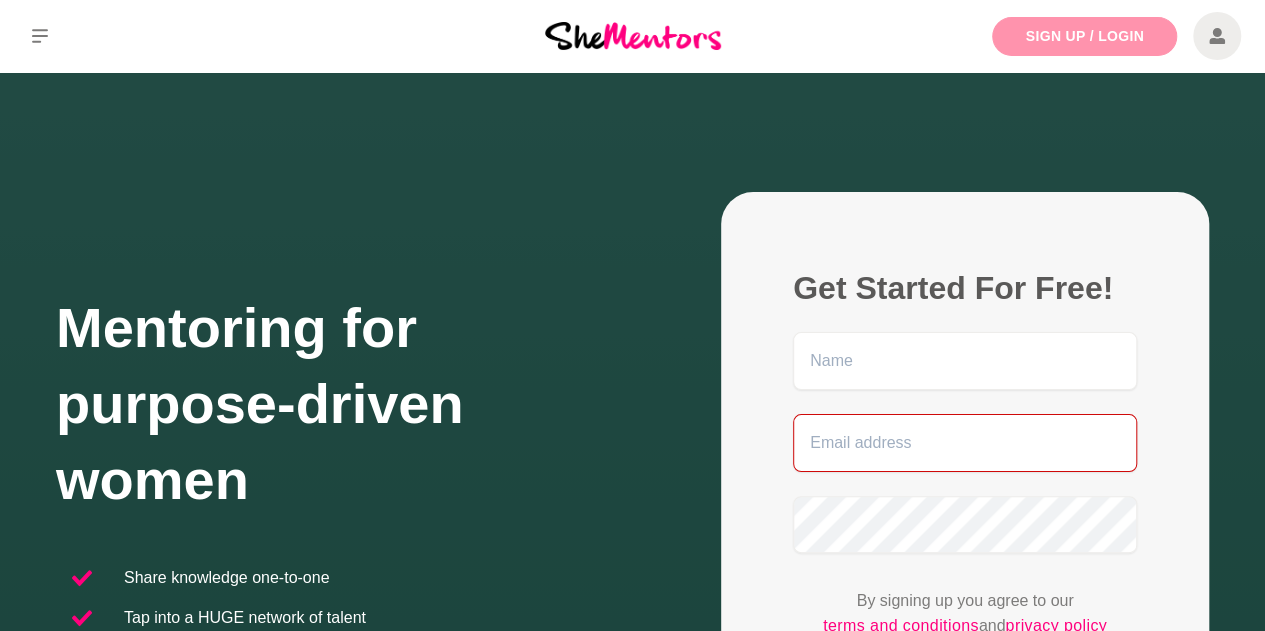 type on "[PERSON_NAME][EMAIL_ADDRESS][DOMAIN_NAME]" 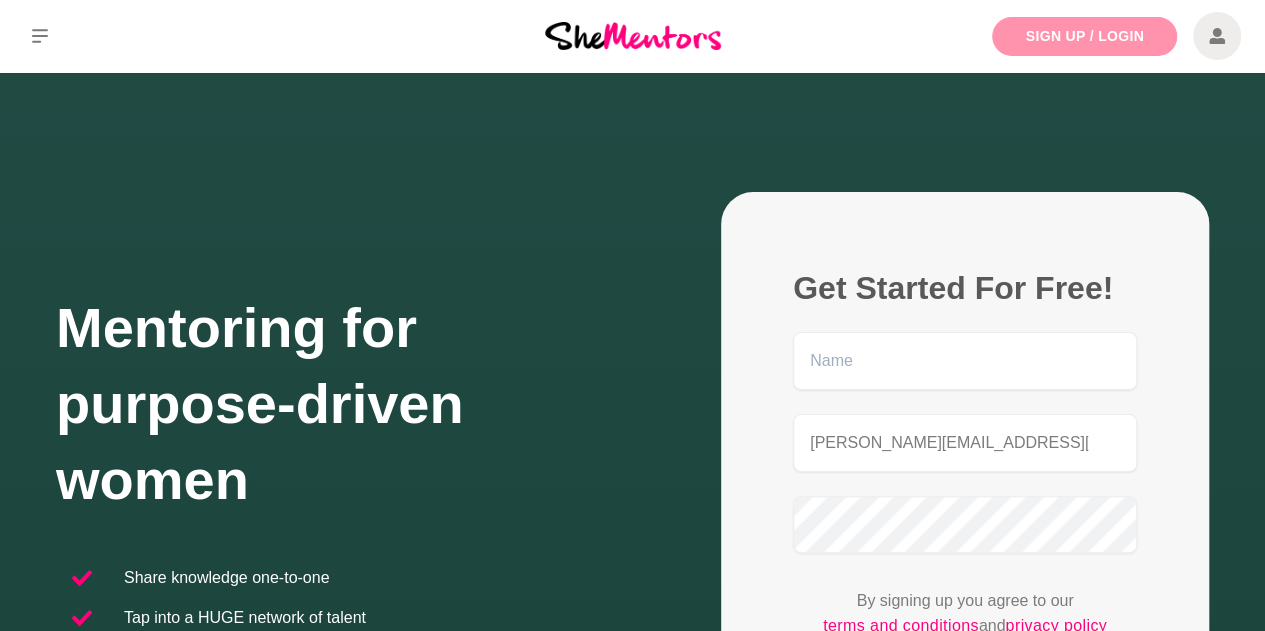 click on "Sign Up / Login" at bounding box center [1084, 36] 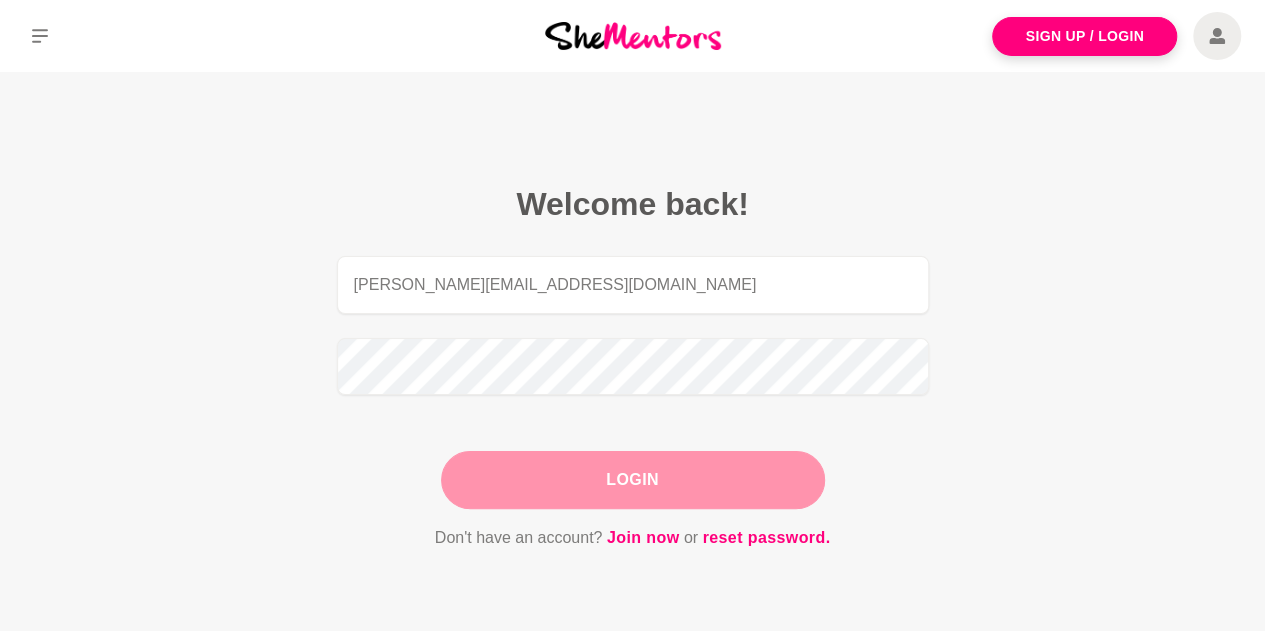 click on "Login" at bounding box center [633, 480] 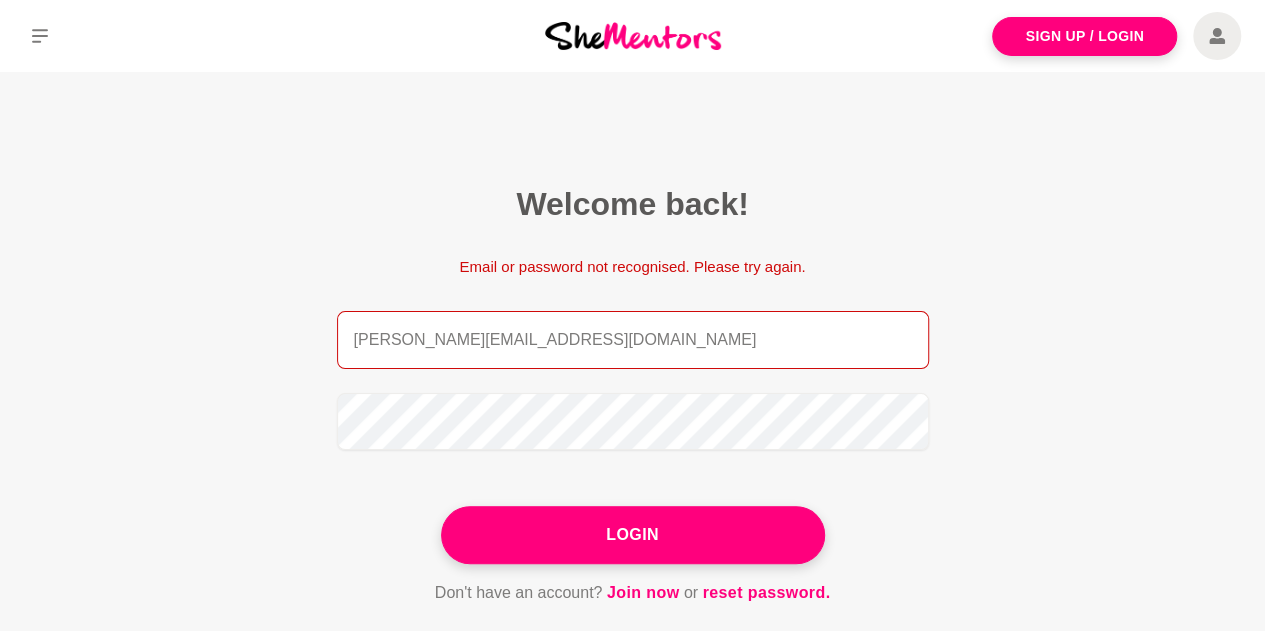 click on "[PERSON_NAME][EMAIL_ADDRESS][DOMAIN_NAME]" at bounding box center [633, 340] 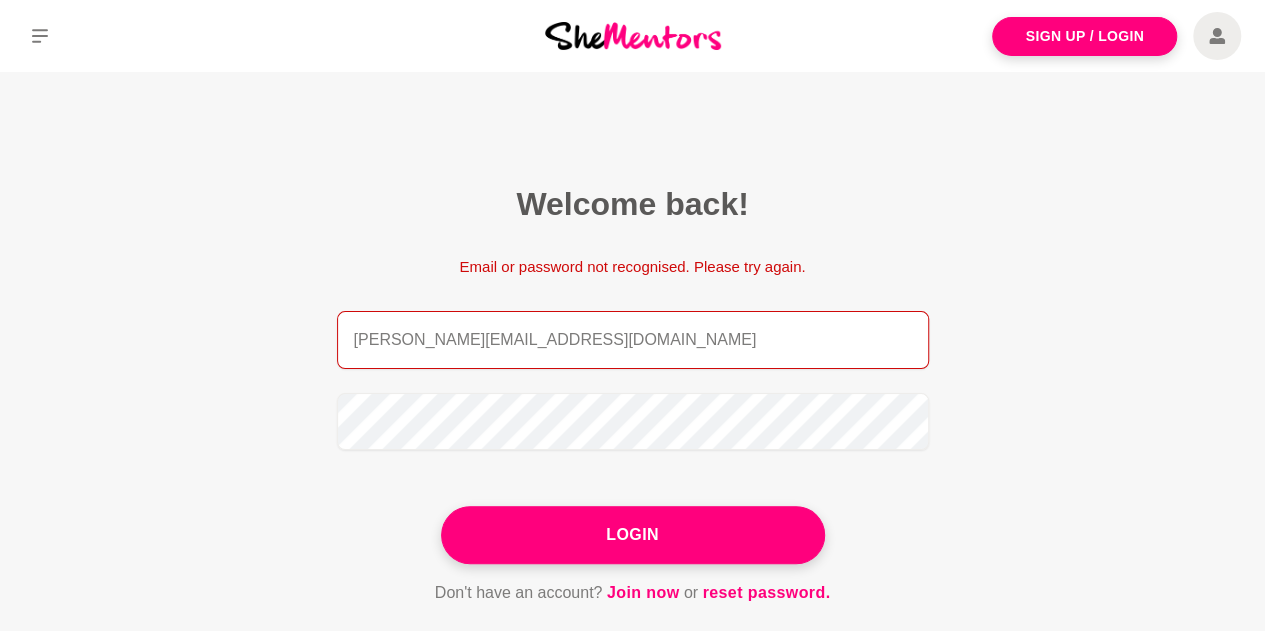drag, startPoint x: 671, startPoint y: 341, endPoint x: 260, endPoint y: 284, distance: 414.93372 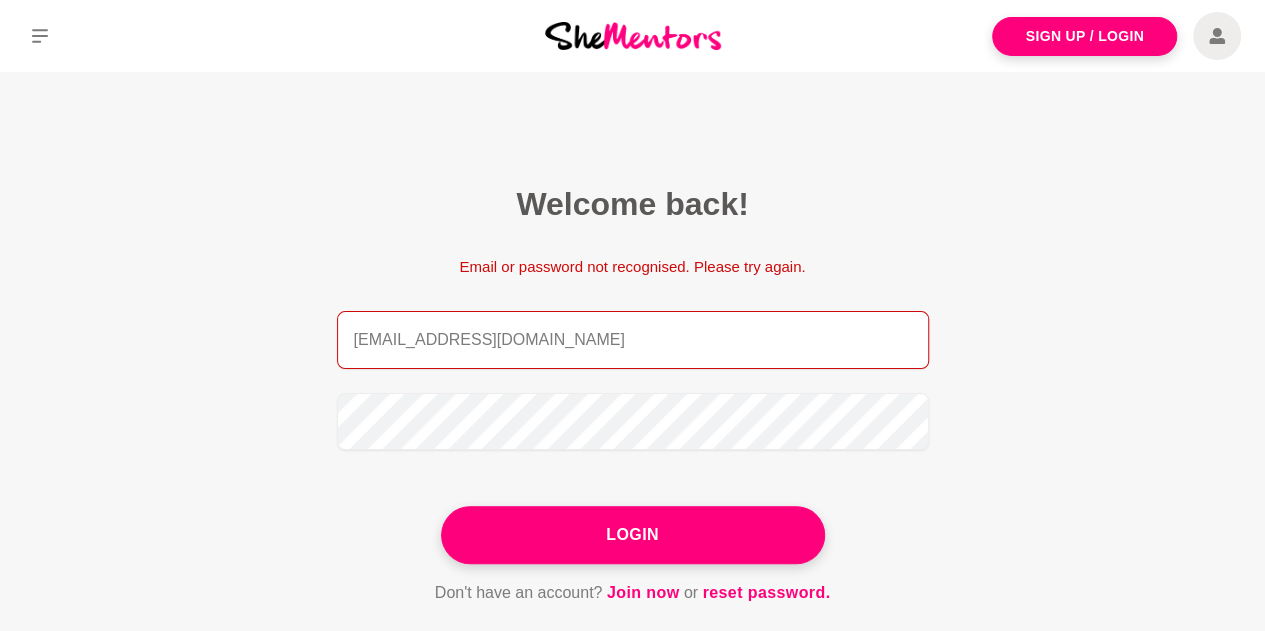 type on "[EMAIL_ADDRESS][DOMAIN_NAME]" 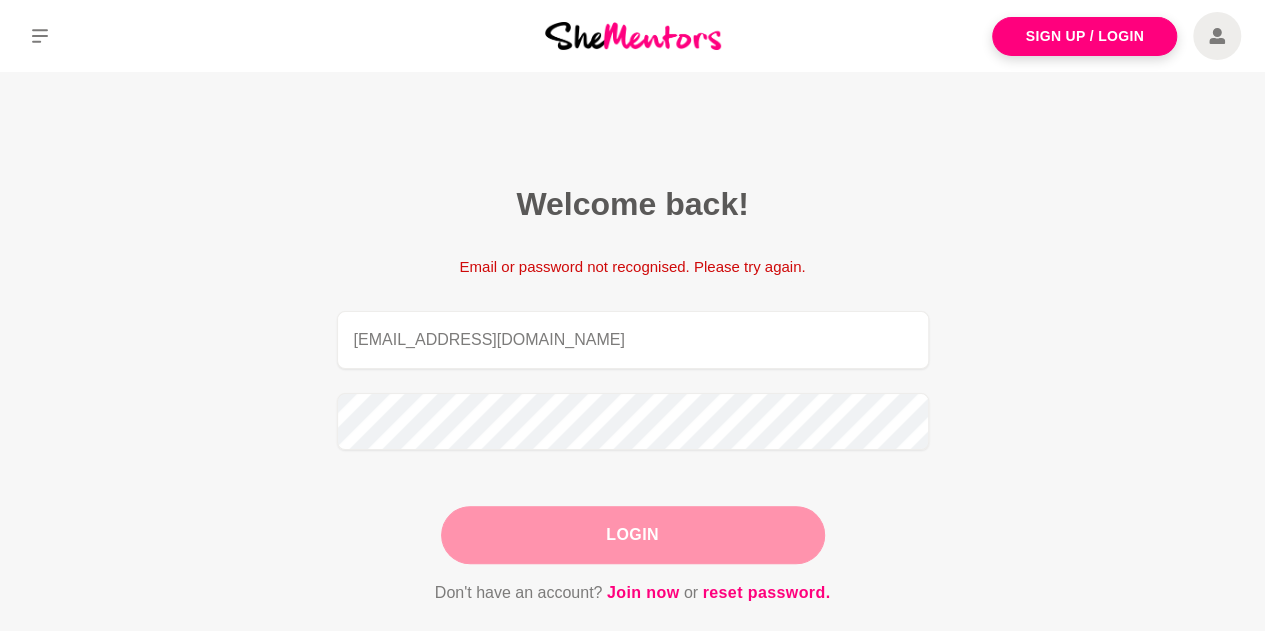 click on "Login" at bounding box center [633, 535] 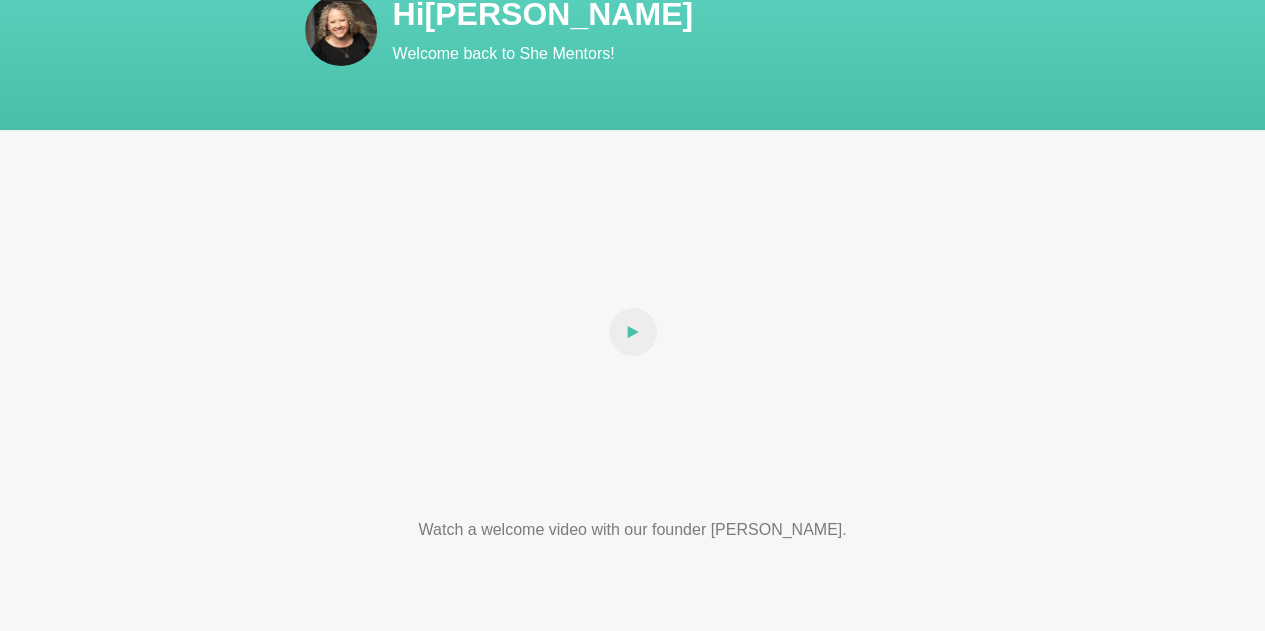scroll, scrollTop: 144, scrollLeft: 0, axis: vertical 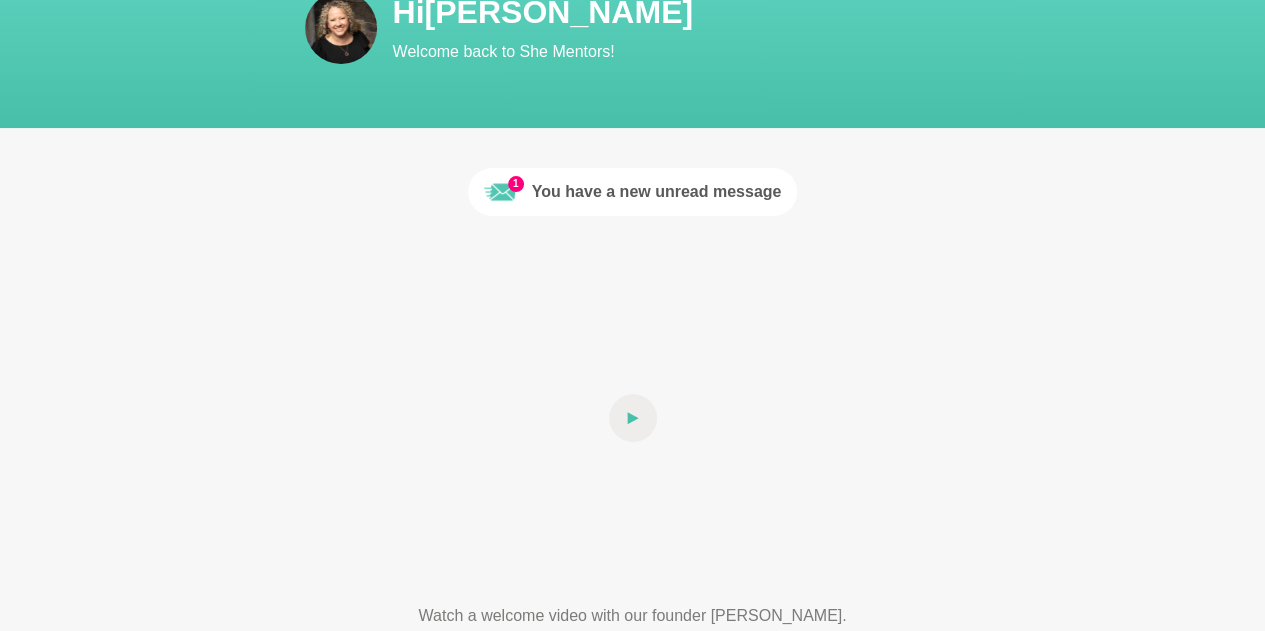 click on "You have a new unread message" at bounding box center [657, 192] 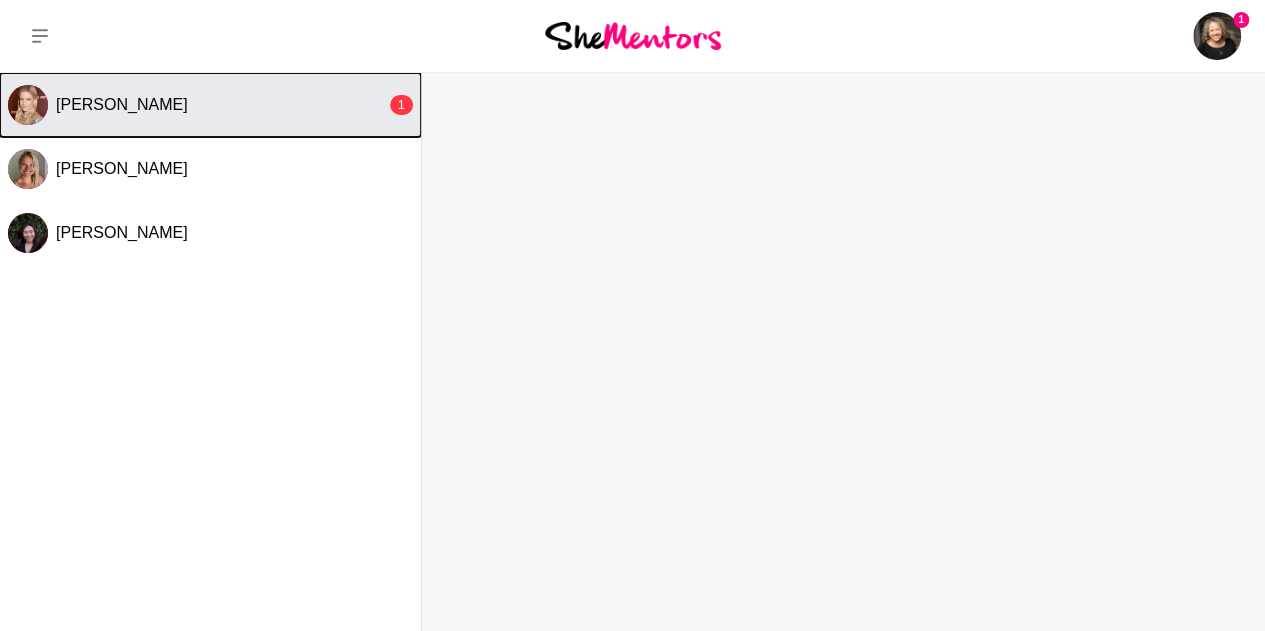 click on "[PERSON_NAME] 1" at bounding box center [210, 105] 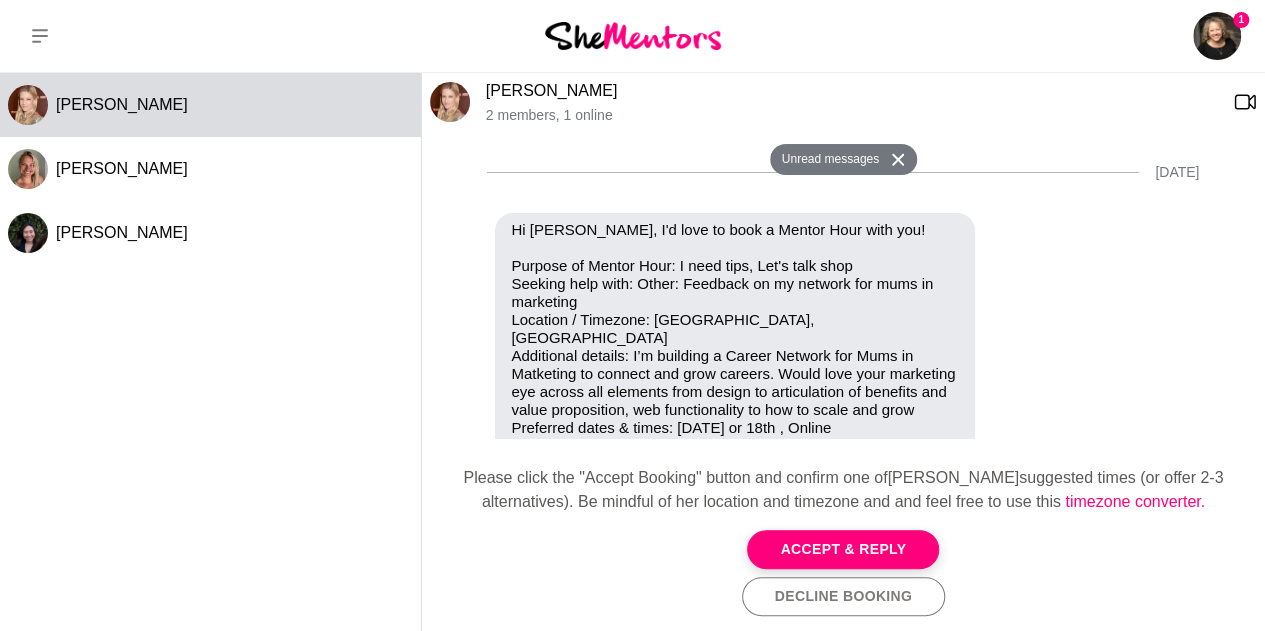 scroll, scrollTop: 710, scrollLeft: 0, axis: vertical 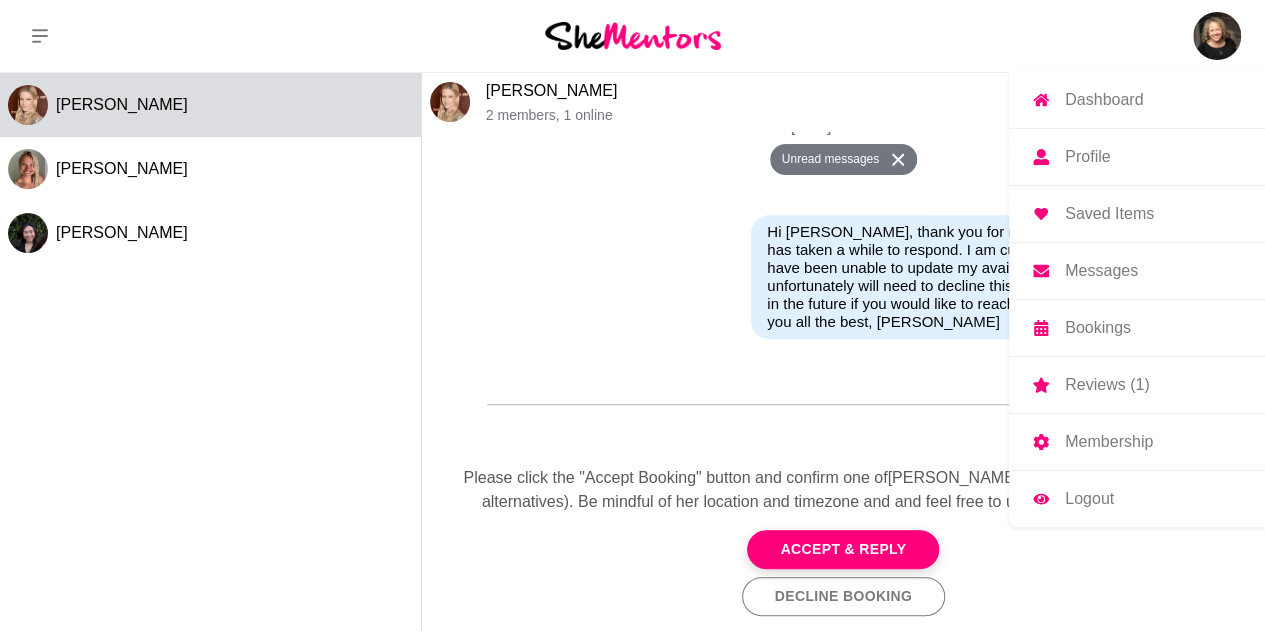 click at bounding box center [1217, 36] 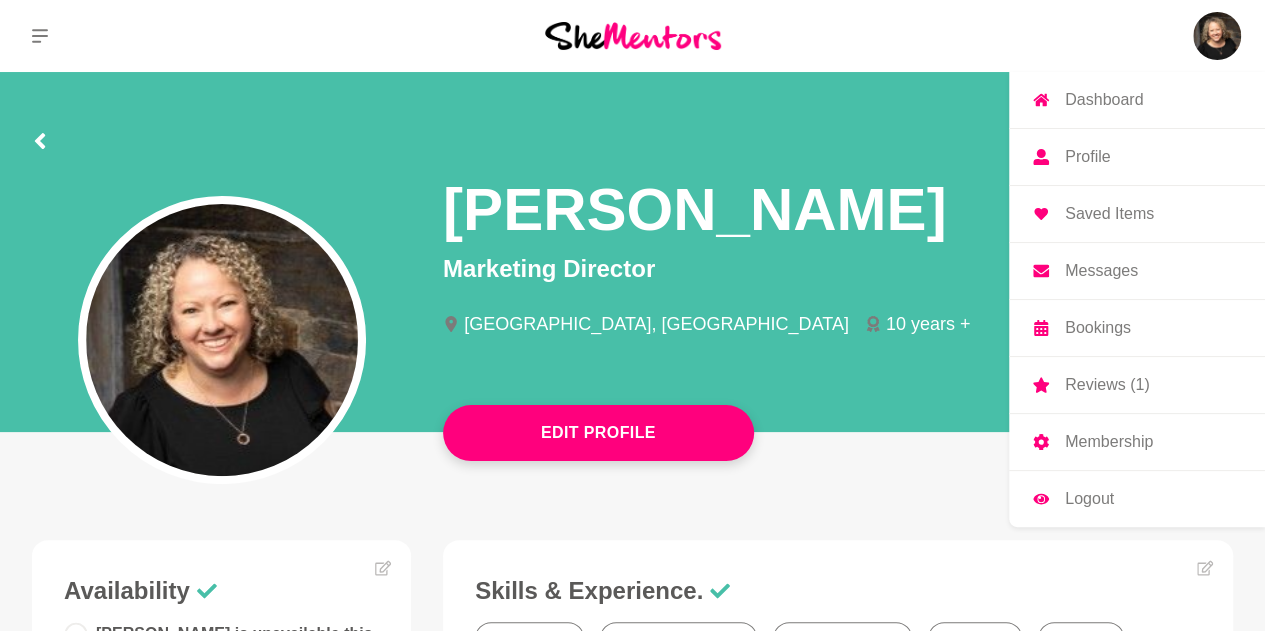 click on "Profile" at bounding box center (1087, 157) 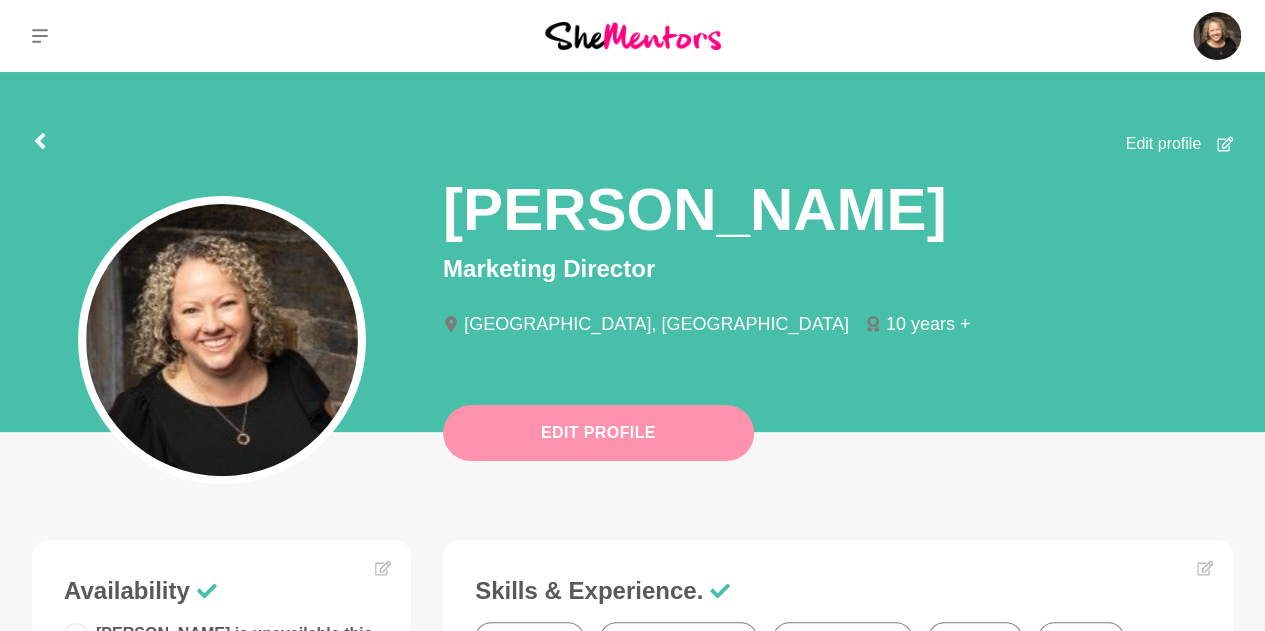 click on "Edit Profile" at bounding box center [598, 433] 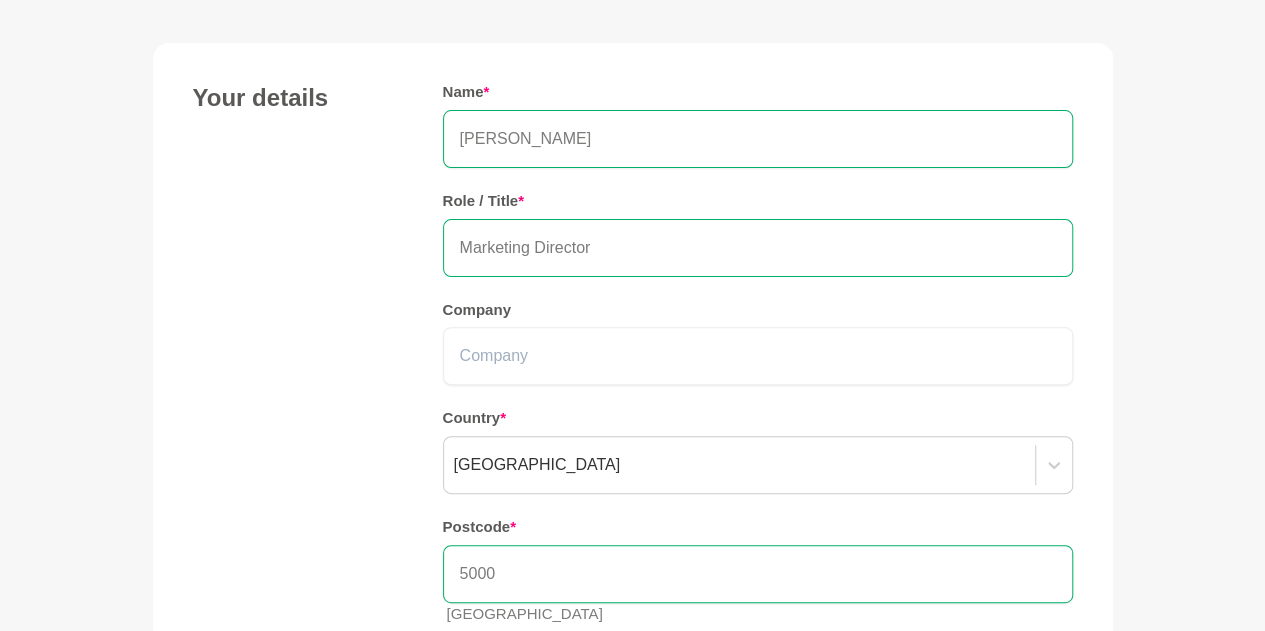scroll, scrollTop: 166, scrollLeft: 0, axis: vertical 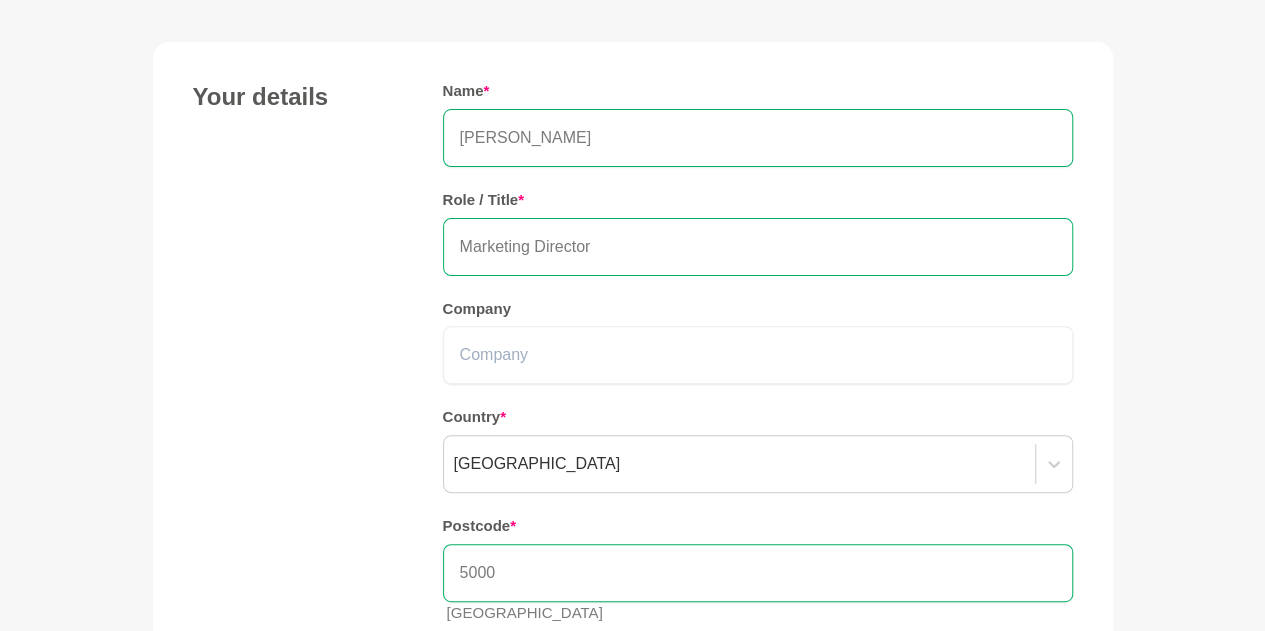 click on "Marketing Director" at bounding box center (758, 247) 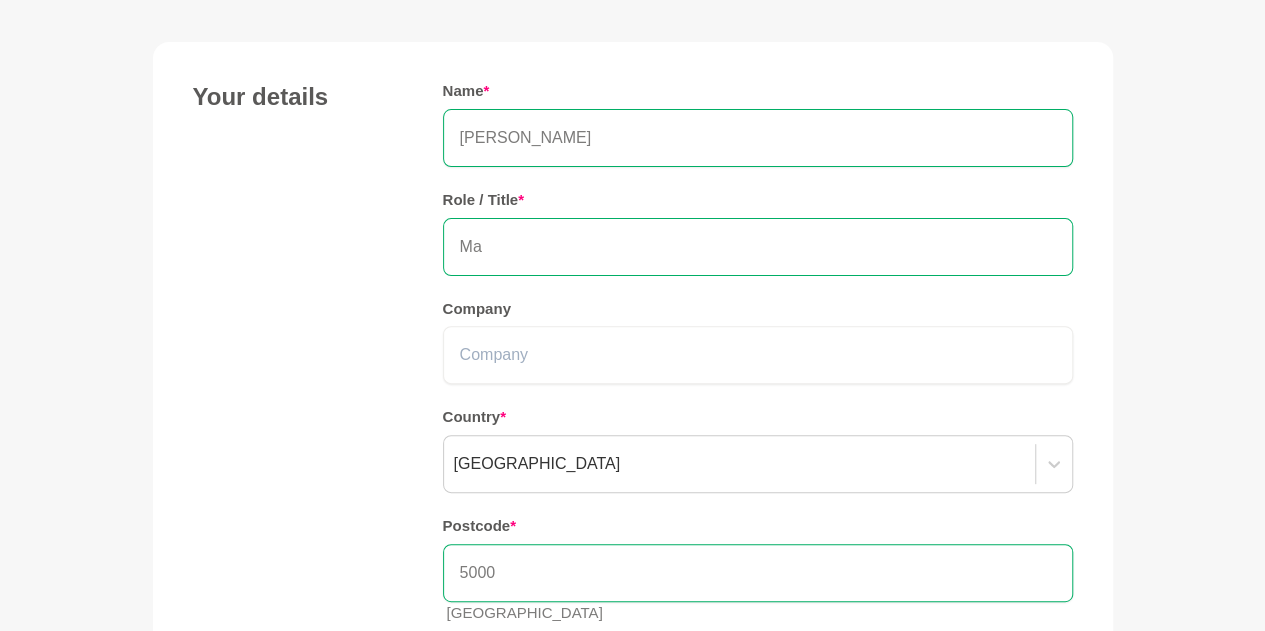 type on "M" 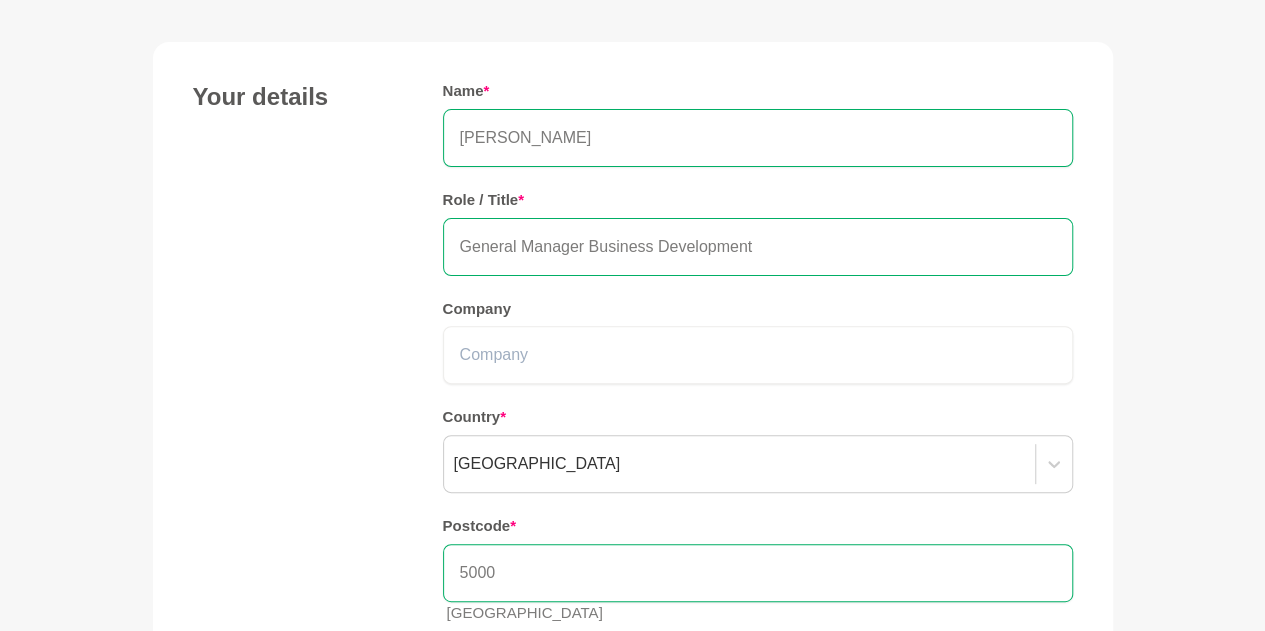 type on "General Manager Business Development" 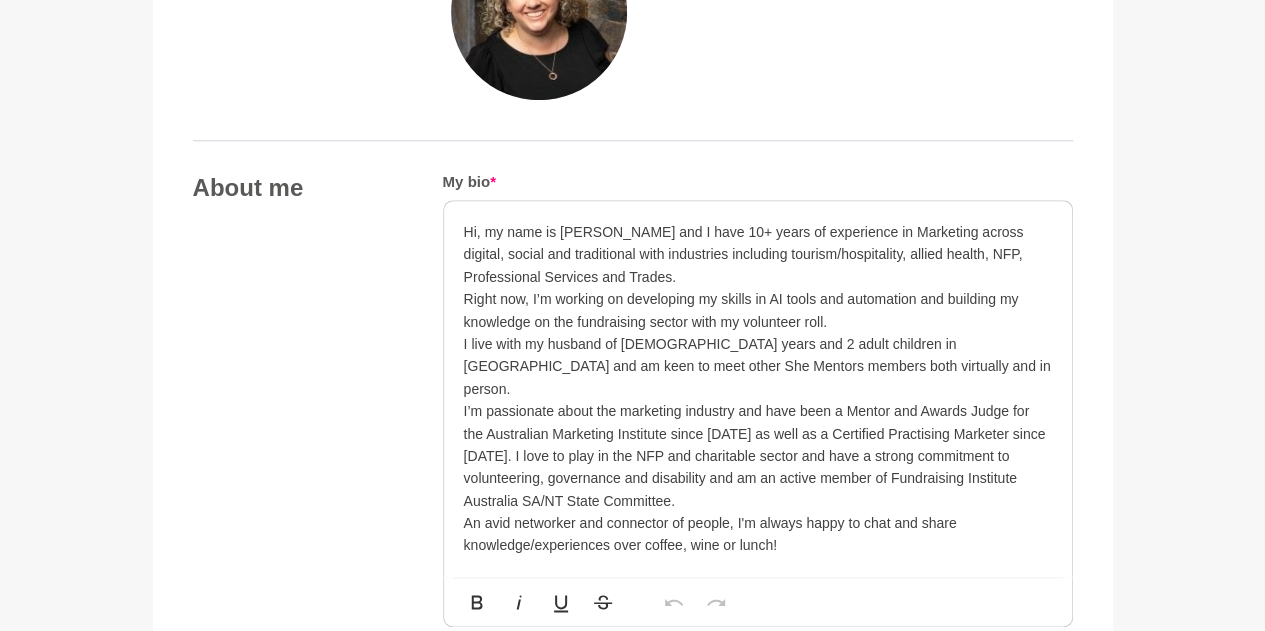 scroll, scrollTop: 969, scrollLeft: 0, axis: vertical 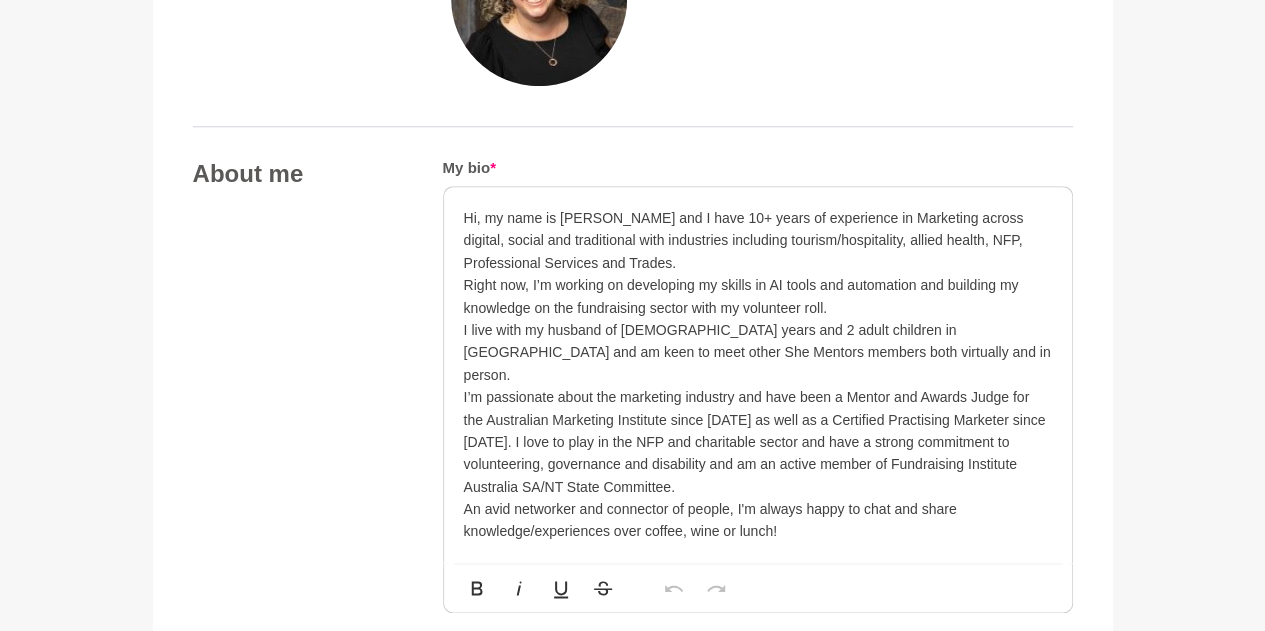type on "Cara" 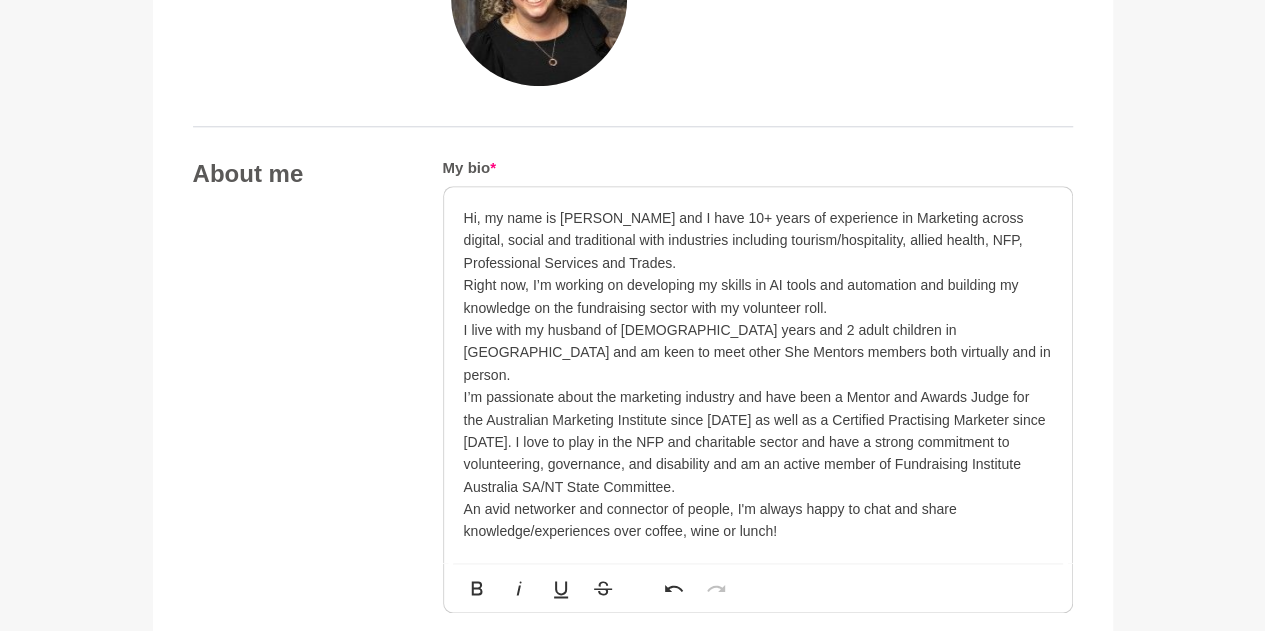 click on "I’m passionate about the marketing industry and have been a Mentor and Awards Judge for the Australian Marketing Institute since [DATE] as well as a Certified Practising Marketer since [DATE]. I love to play in the NFP and charitable sector and have a strong commitment to volunteering, governance, and disability and am an active member of Fundraising Institute Australia SA/NT State Committee." at bounding box center (758, 442) 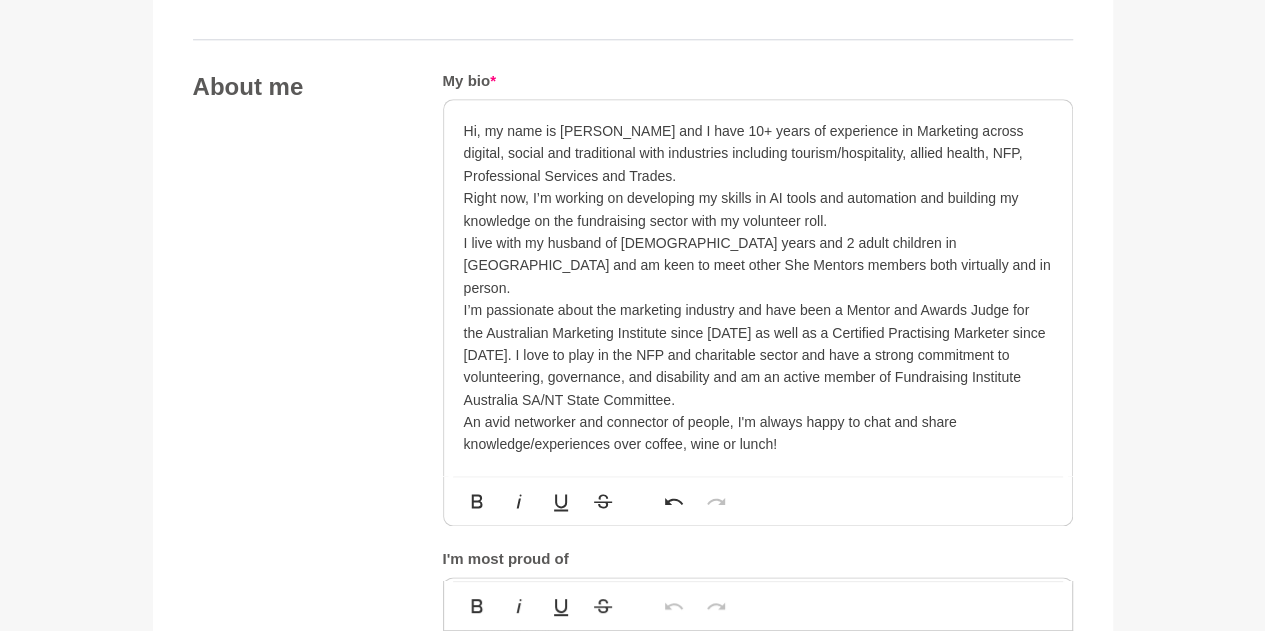 scroll, scrollTop: 1059, scrollLeft: 0, axis: vertical 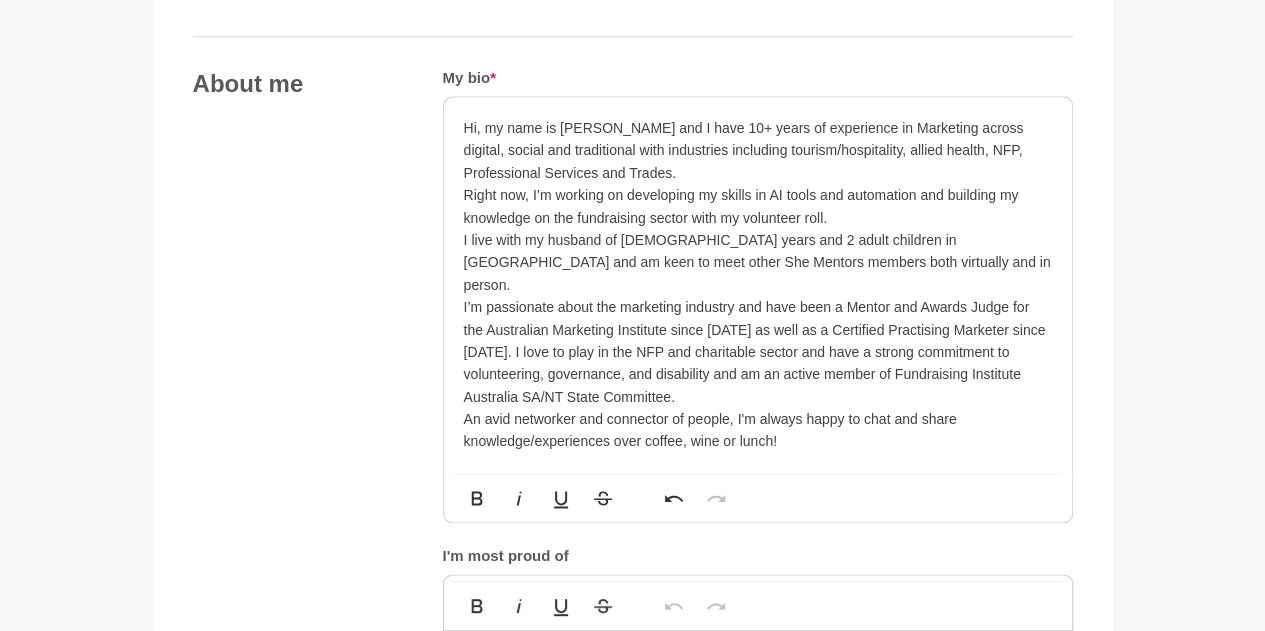 click on "An avid networker and connector of people, I'm always happy to chat and share knowledge/experiences over coffee, wine or lunch!" at bounding box center (758, 430) 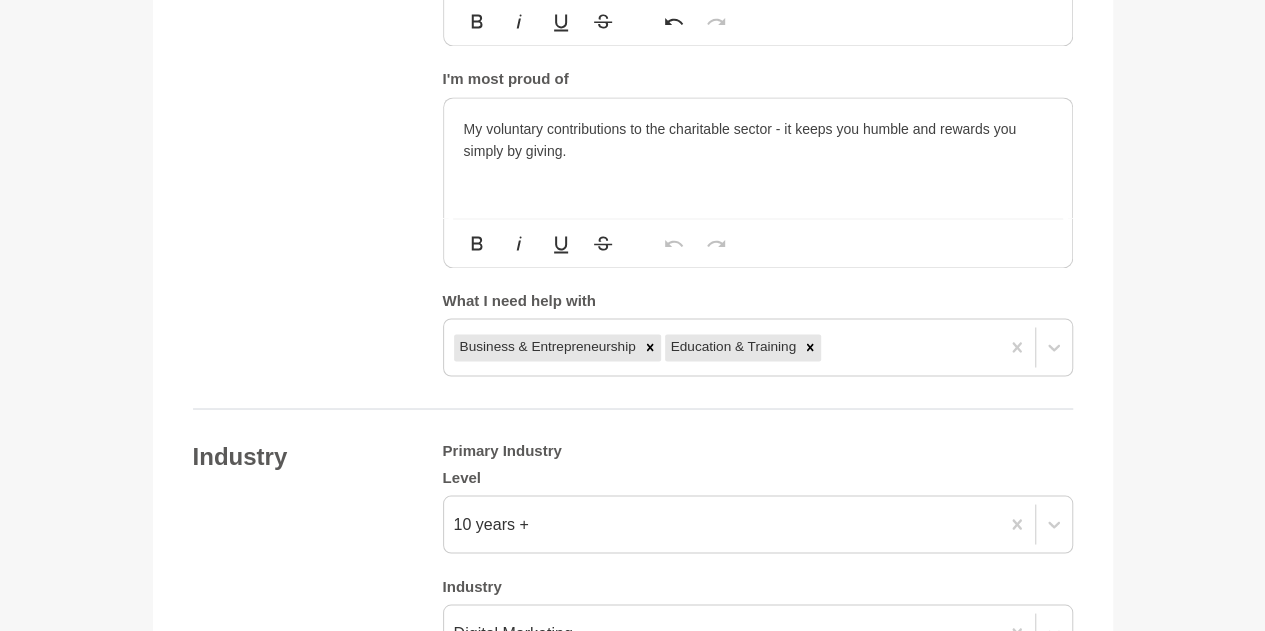 scroll, scrollTop: 1582, scrollLeft: 0, axis: vertical 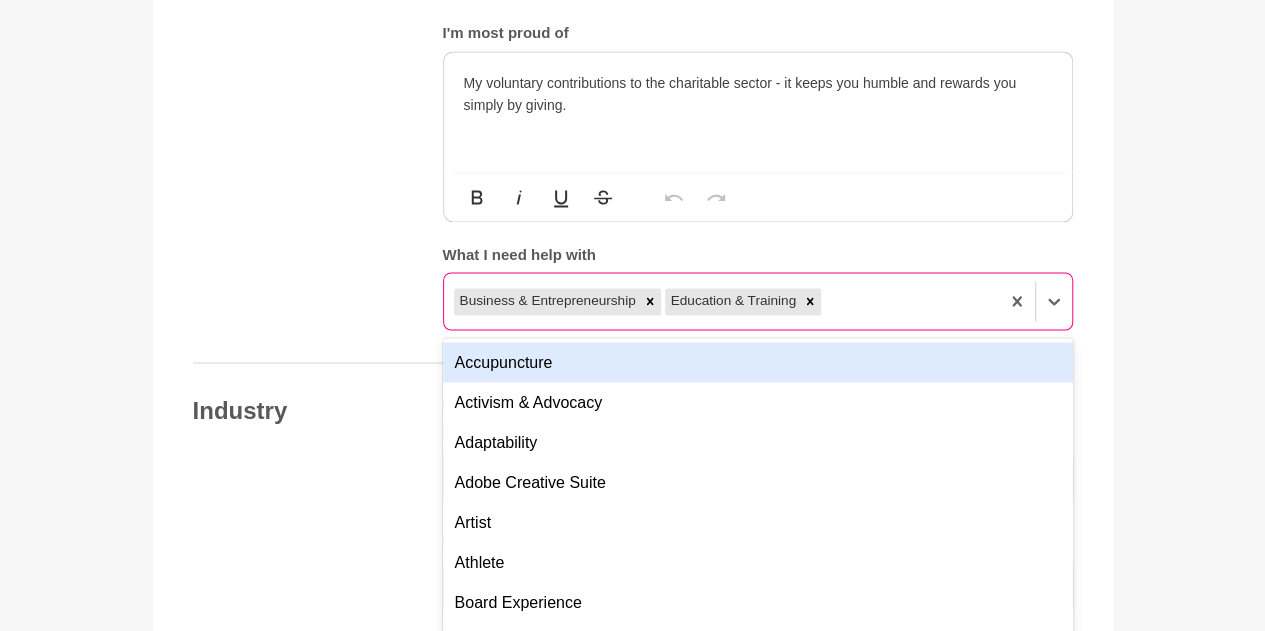 click on "Business & Entrepreneurship Education & Training" at bounding box center (721, 301) 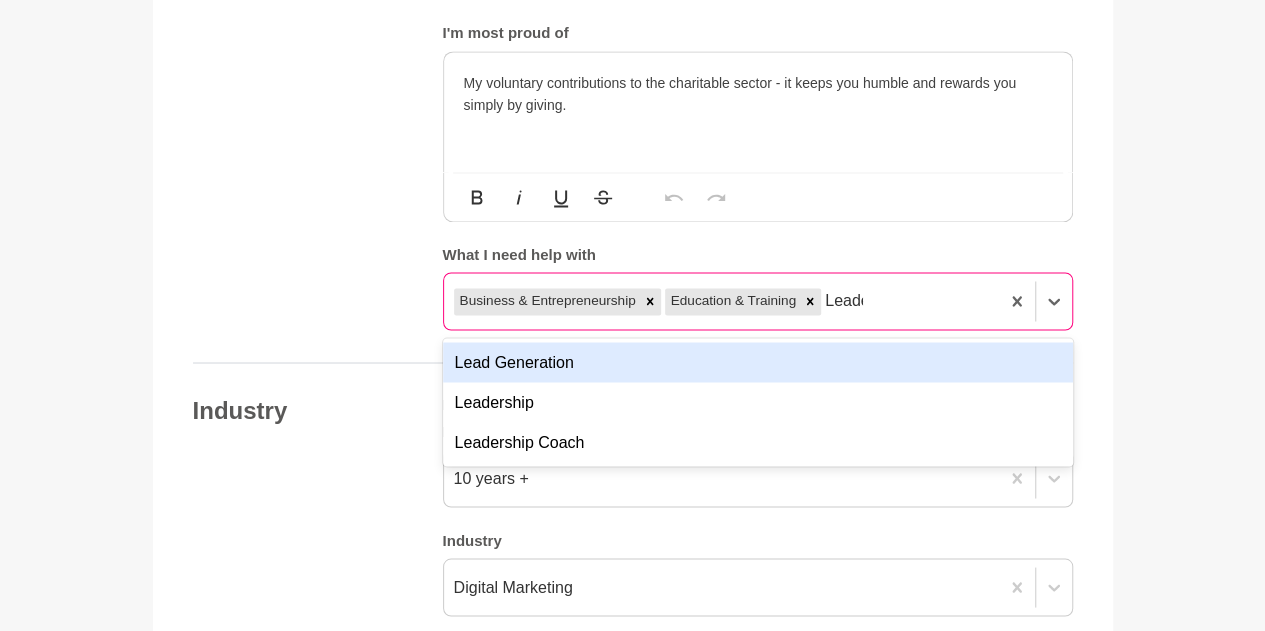 type on "Leader" 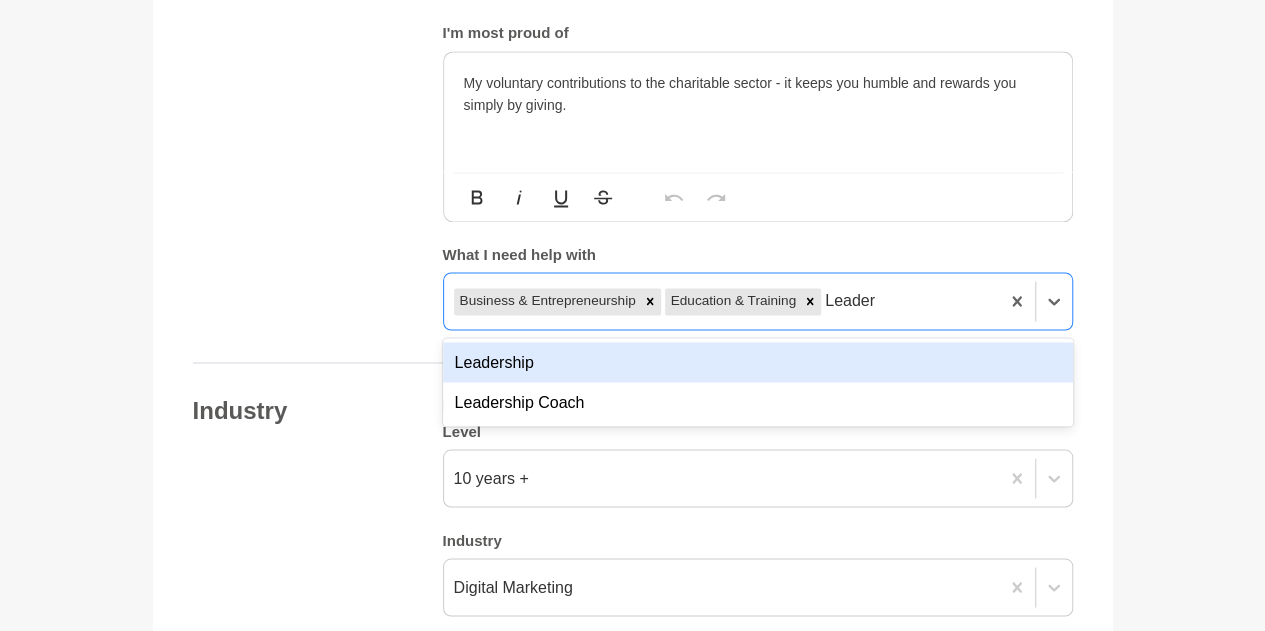 click on "Leadership" at bounding box center (758, 362) 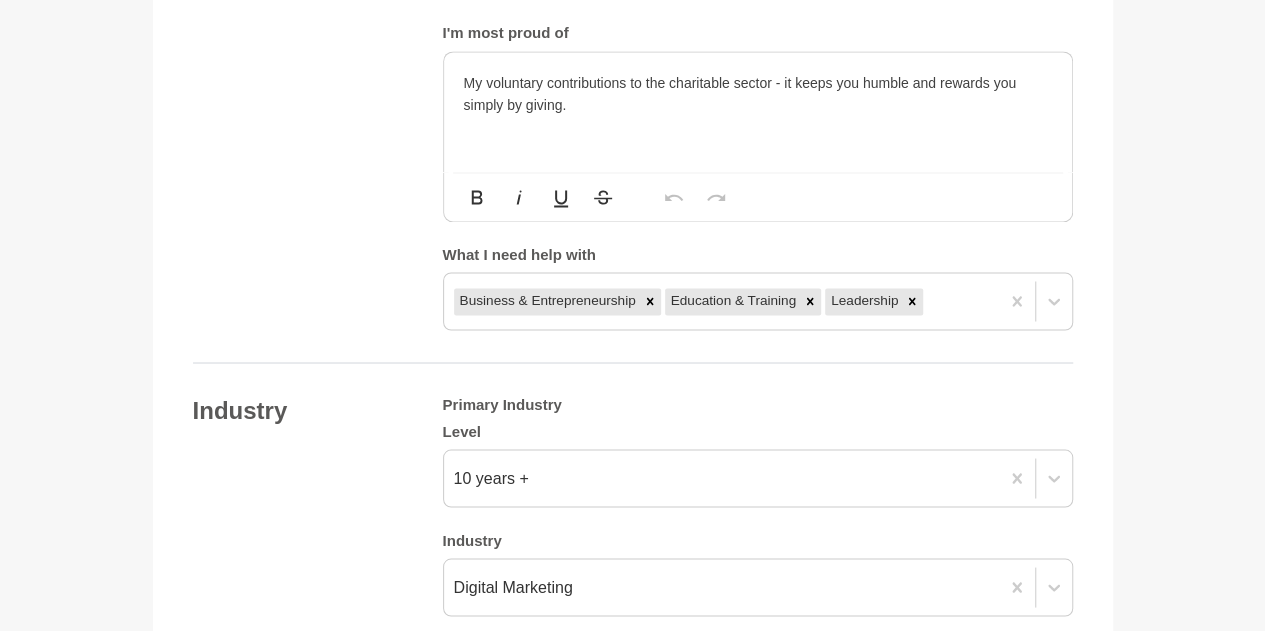 click on "Your details [PERSON_NAME] General Manager Business Development Cara [GEOGRAPHIC_DATA] 5000 [GEOGRAPHIC_DATA] Photo  * About me Hi, my name is [PERSON_NAME] and I have 10+ years of experience in Marketing across digital, social and traditional with industries including tourism/hospitality, allied health, NFP, Professional Services and Trades. Right now, I’m working on developing my skills in AI tools and automation and building my knowledge on the fundraising sector with my volunteer roll. I live with my husband of [DEMOGRAPHIC_DATA] years and 2 adult children in [GEOGRAPHIC_DATA] and am keen to meet other She Mentors members both virtually and in person. I’m passionate about the marketing industry and have been a Mentor and Awards Judge for the Australian Marketing Institute since [DATE] as well as a Certified Practising Marketer since [DATE]. I love to play in the NFP and charitable sector and have a strong commitment to volunteering, governance, and disability and am an active member of Fundraising Institute Australia SA/NT State Committee. Bold" at bounding box center [633, 455] 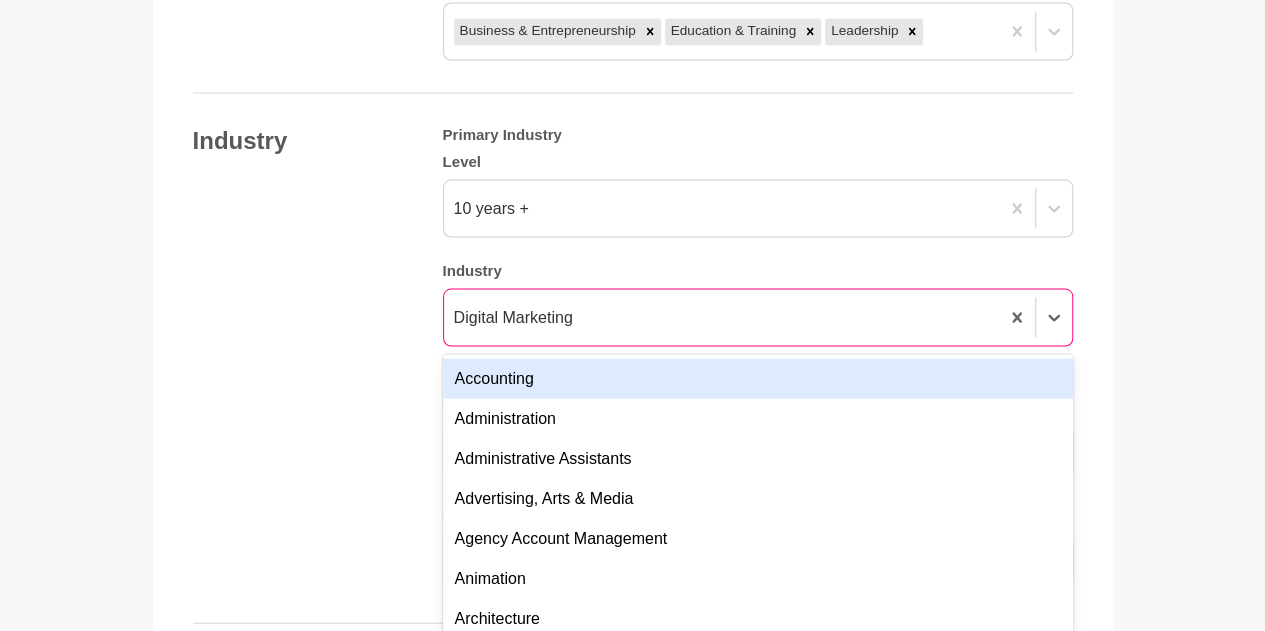 click on "Digital Marketing" at bounding box center [758, 317] 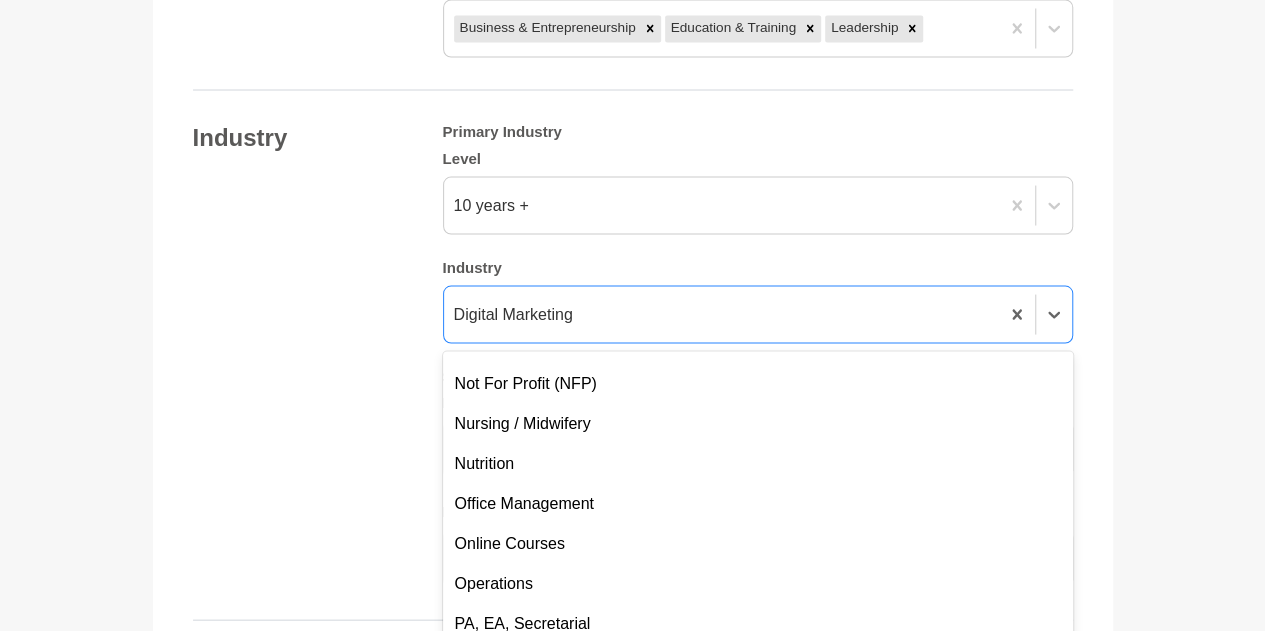 scroll, scrollTop: 3515, scrollLeft: 0, axis: vertical 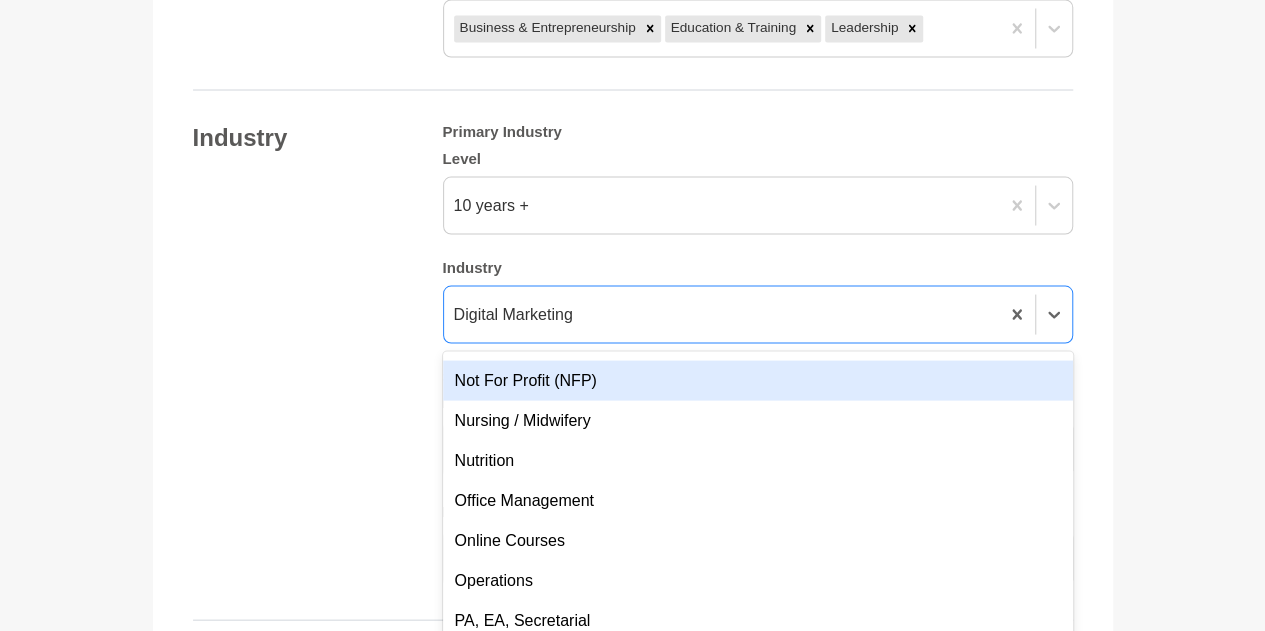 click on "Not For Profit (NFP)" at bounding box center (758, 380) 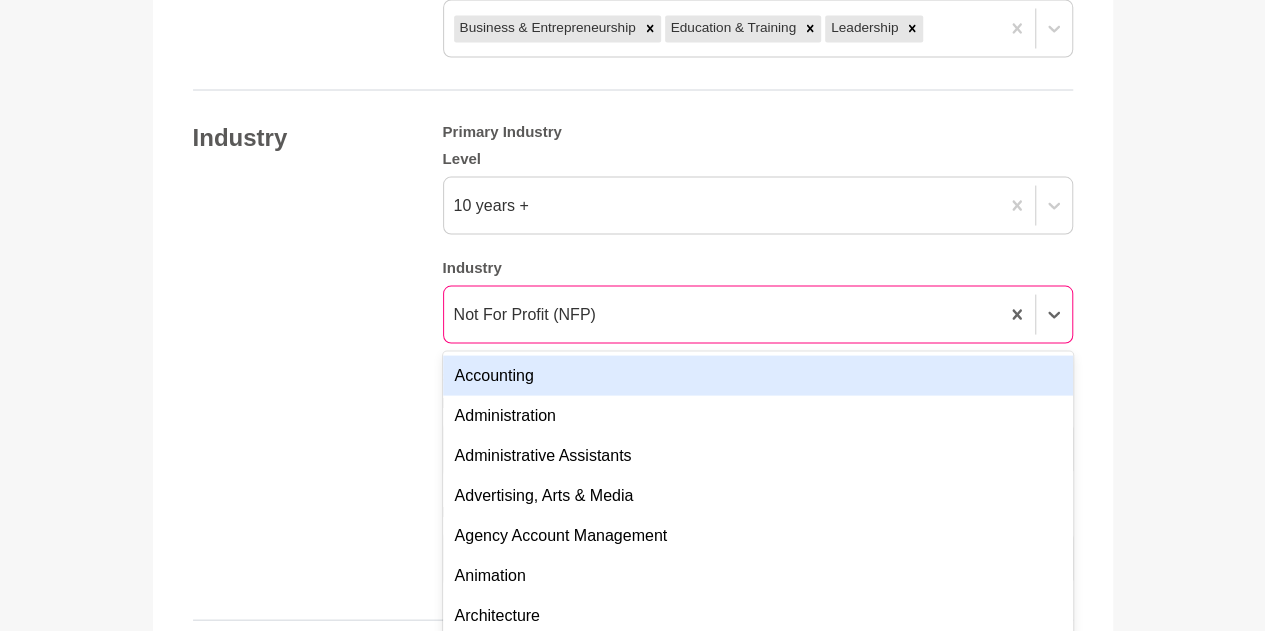 click on "Not For Profit (NFP)" at bounding box center [525, 314] 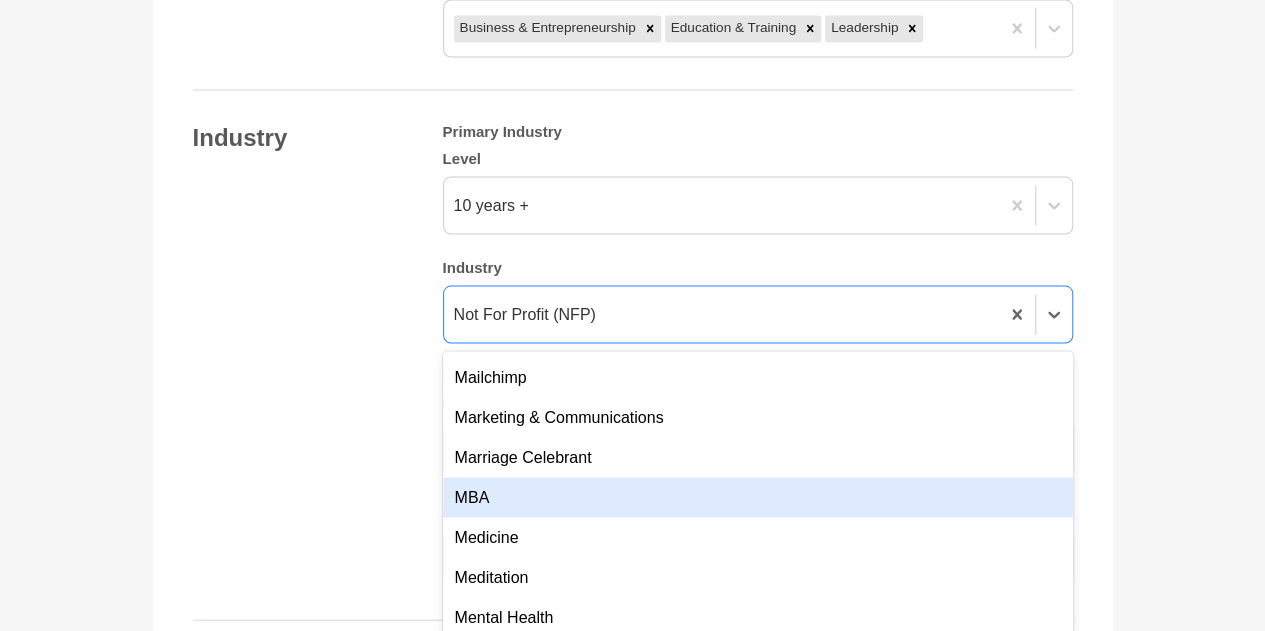 scroll, scrollTop: 2990, scrollLeft: 0, axis: vertical 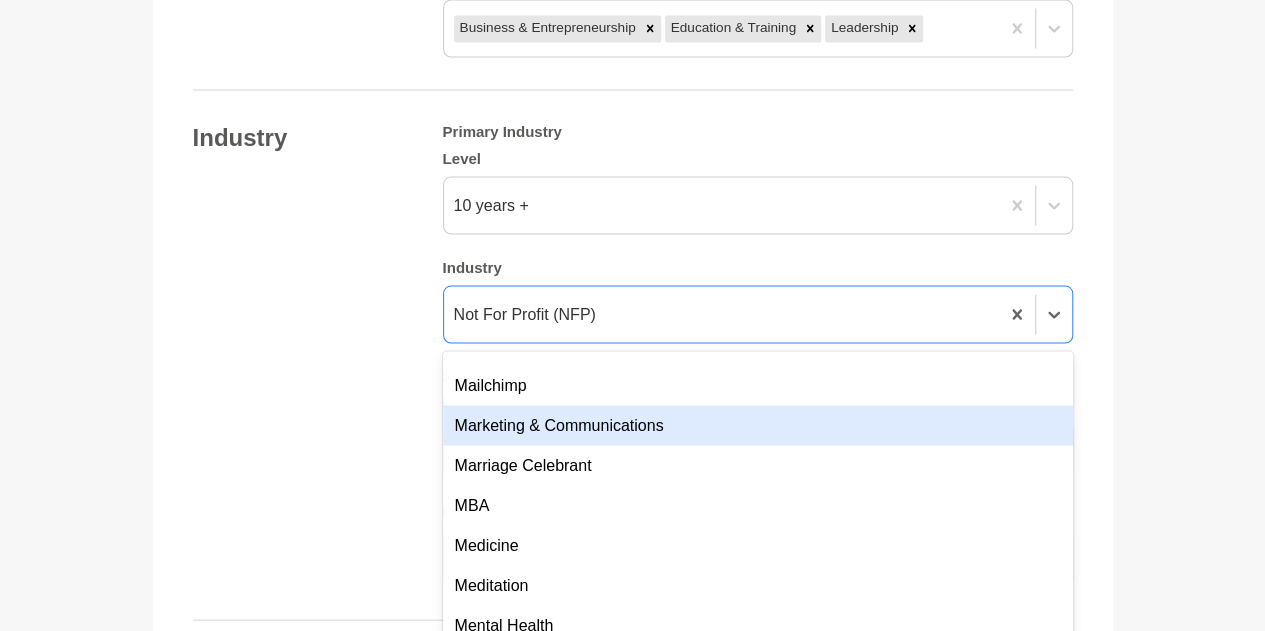 click on "Marketing & Communications" at bounding box center (758, 425) 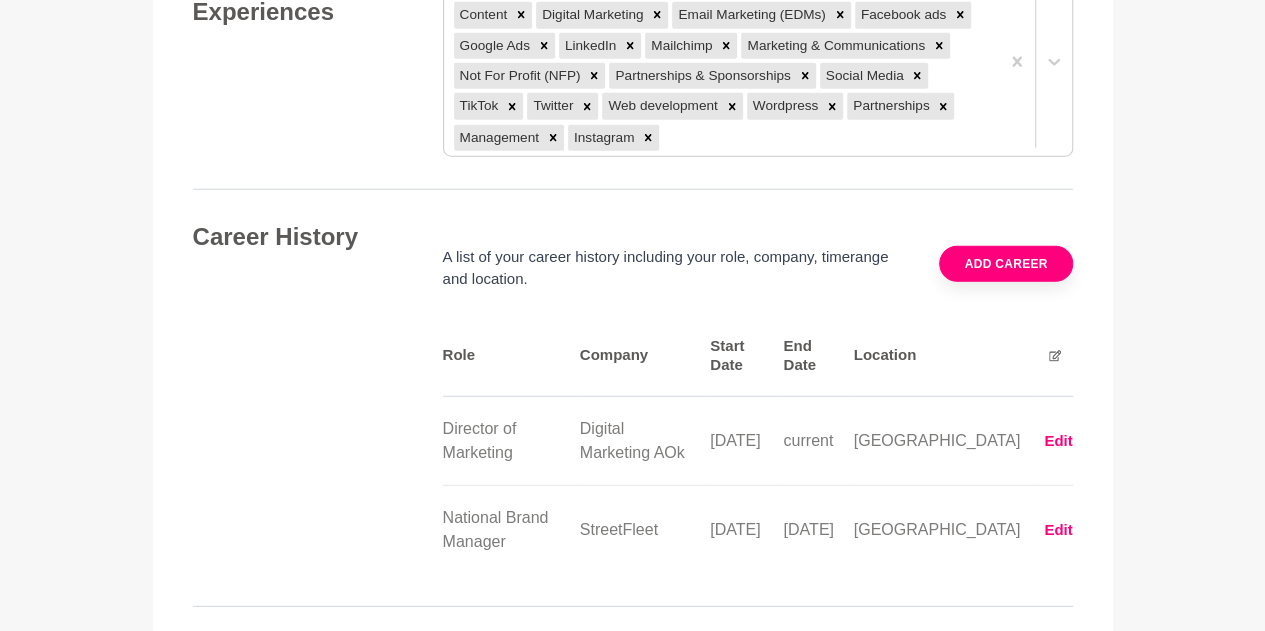 scroll, scrollTop: 2581, scrollLeft: 0, axis: vertical 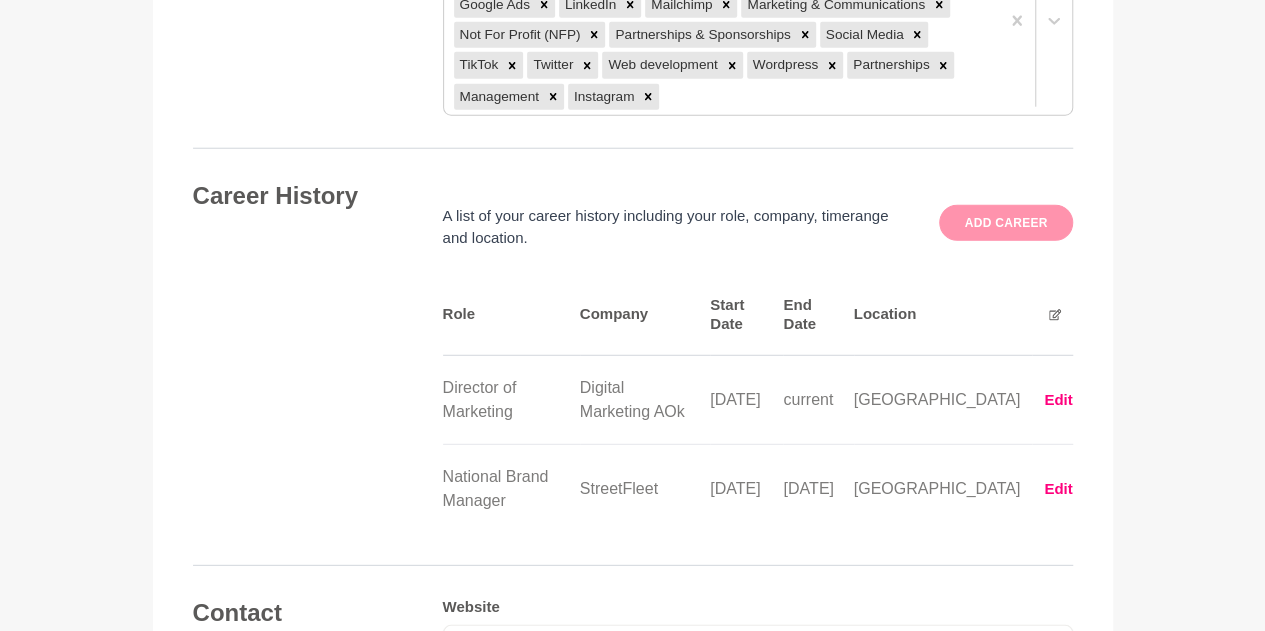 click on "Add career" at bounding box center [1005, 223] 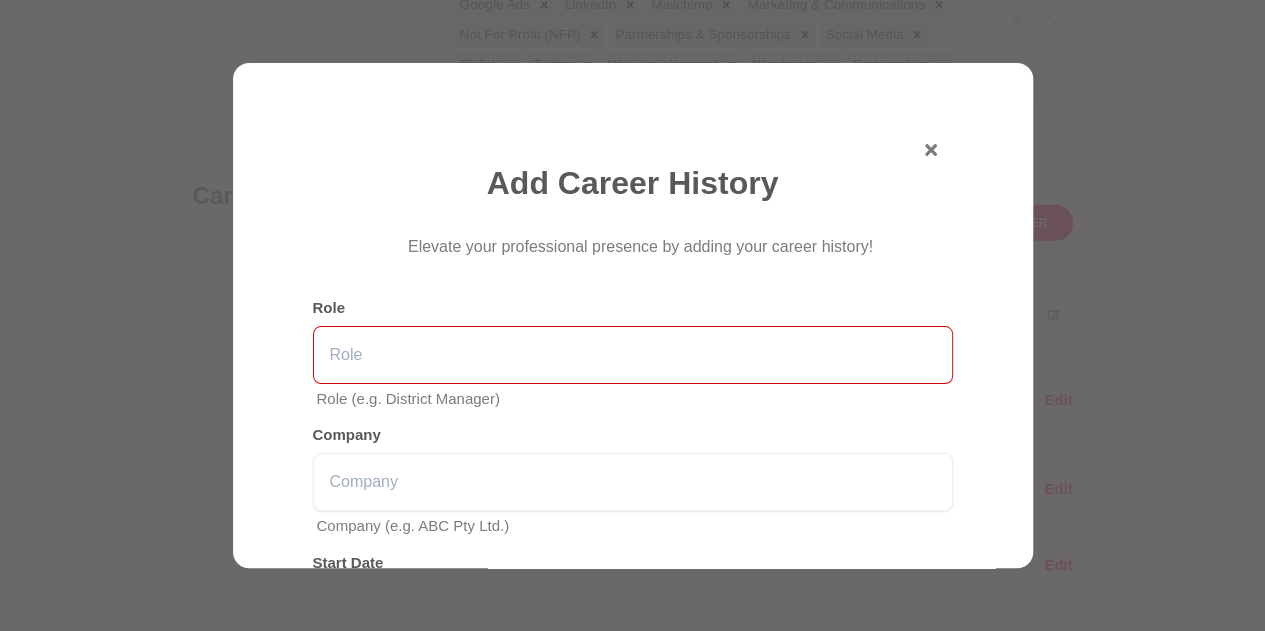 click at bounding box center [633, 355] 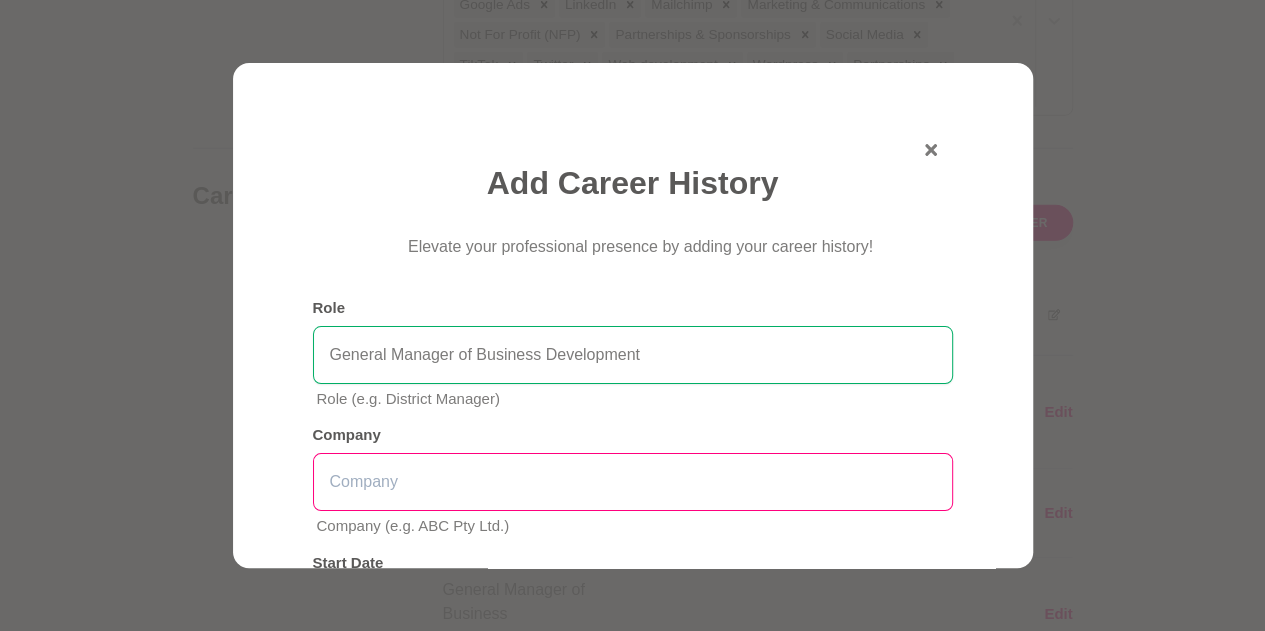 type on "General Manager of Business Development" 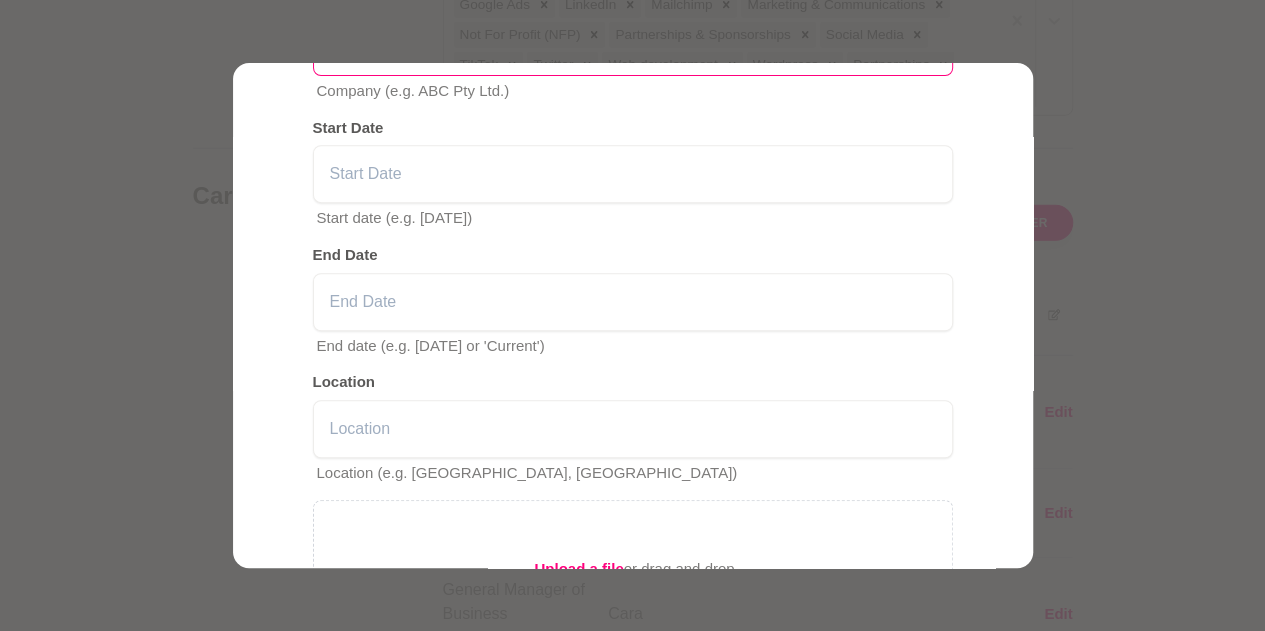 scroll, scrollTop: 447, scrollLeft: 0, axis: vertical 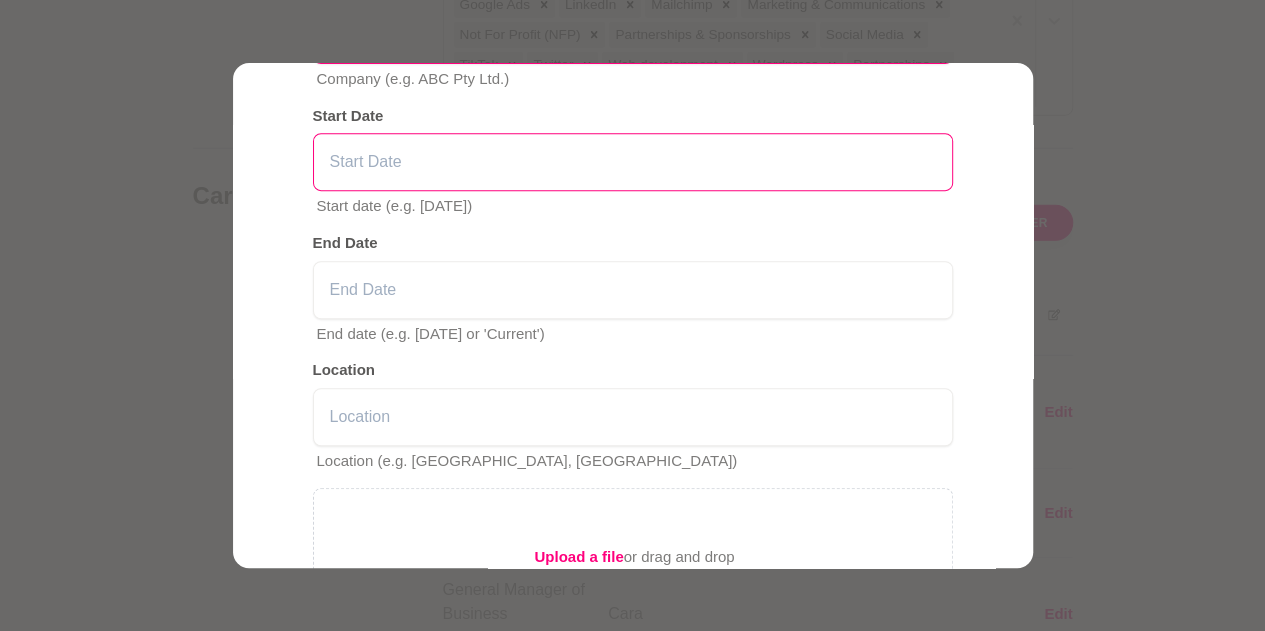 type on "Cara" 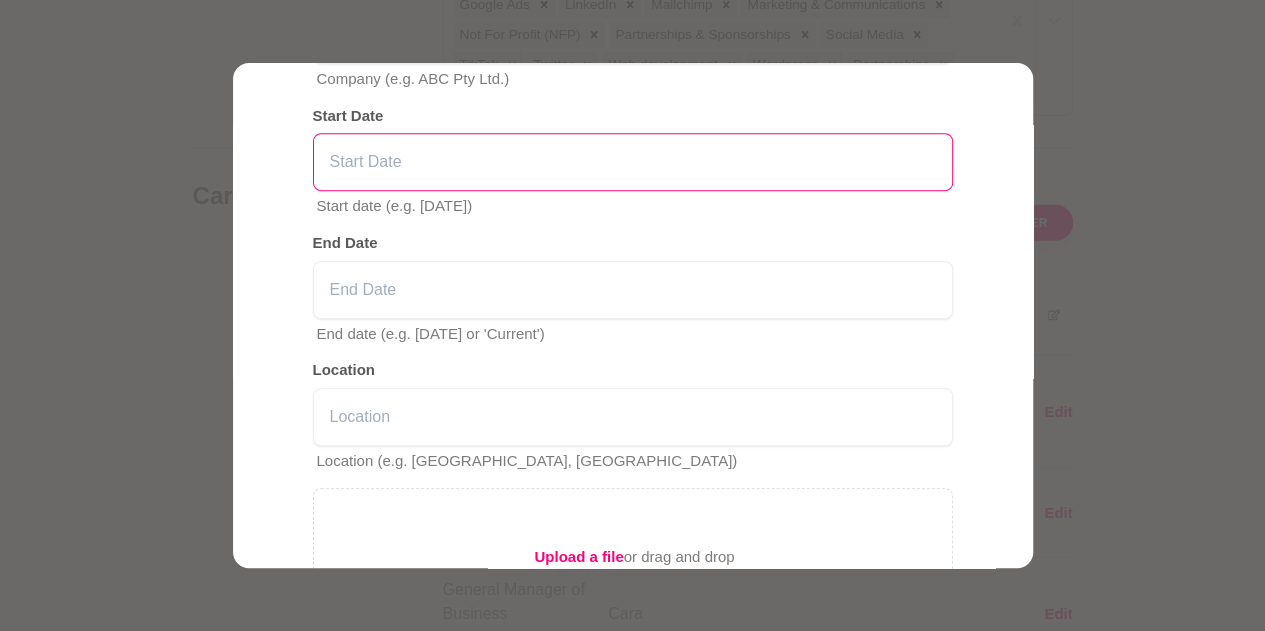 click at bounding box center [633, 162] 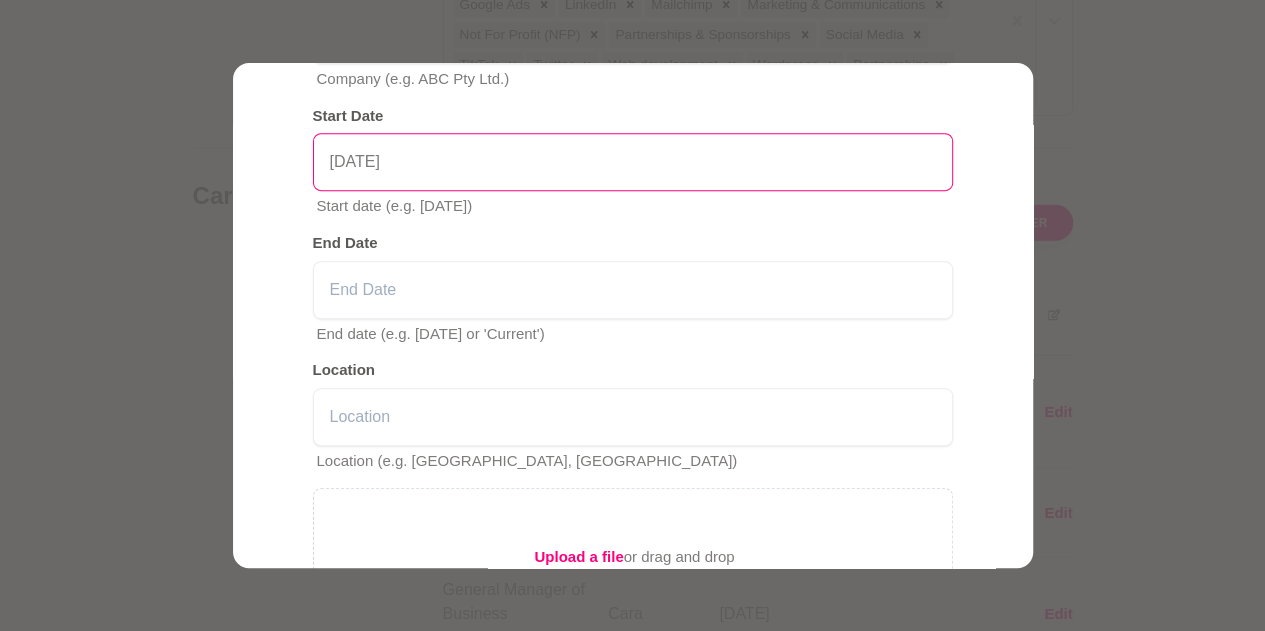 type on "[DATE]" 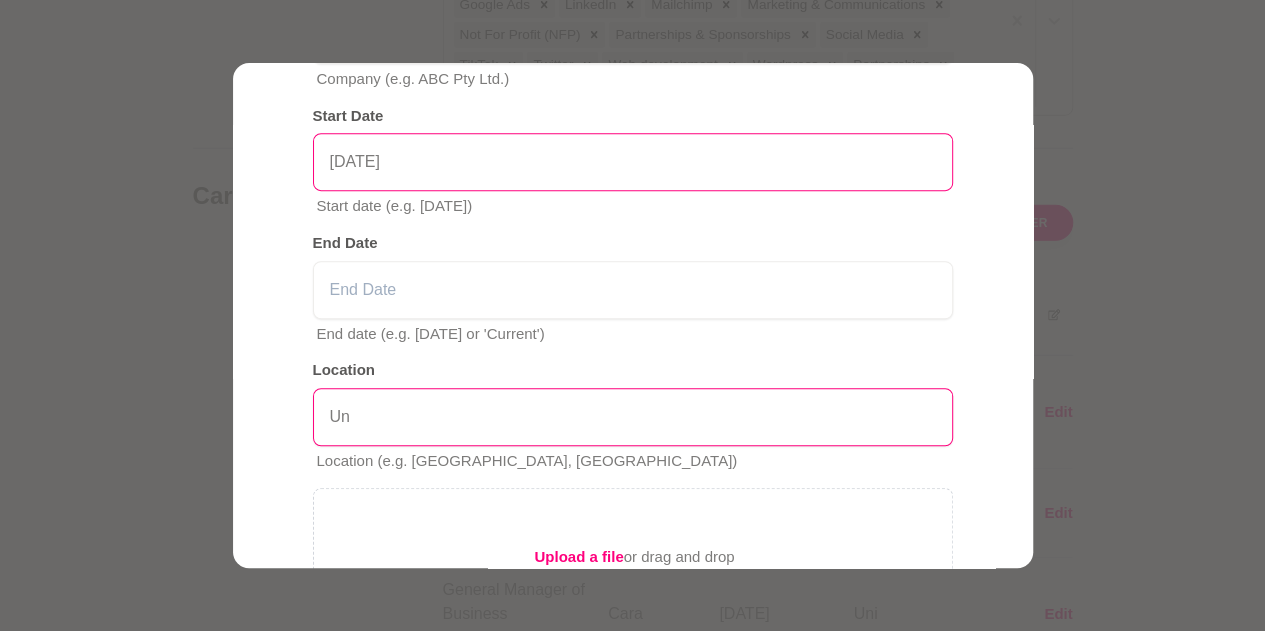 type on "U" 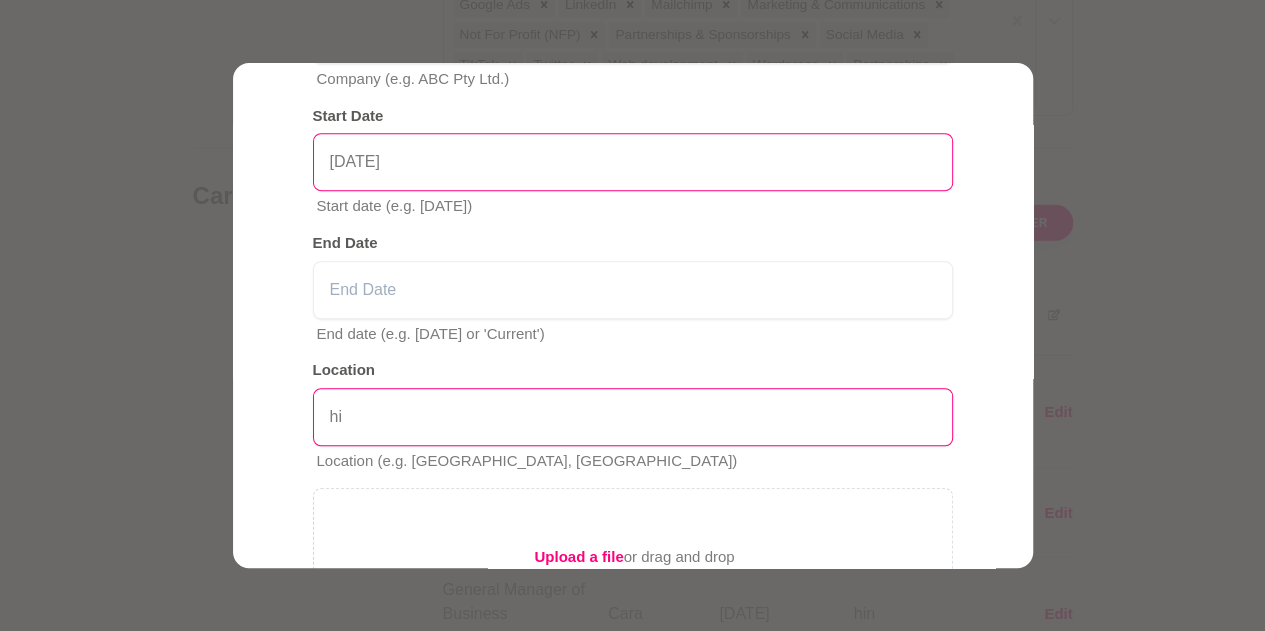 type on "h" 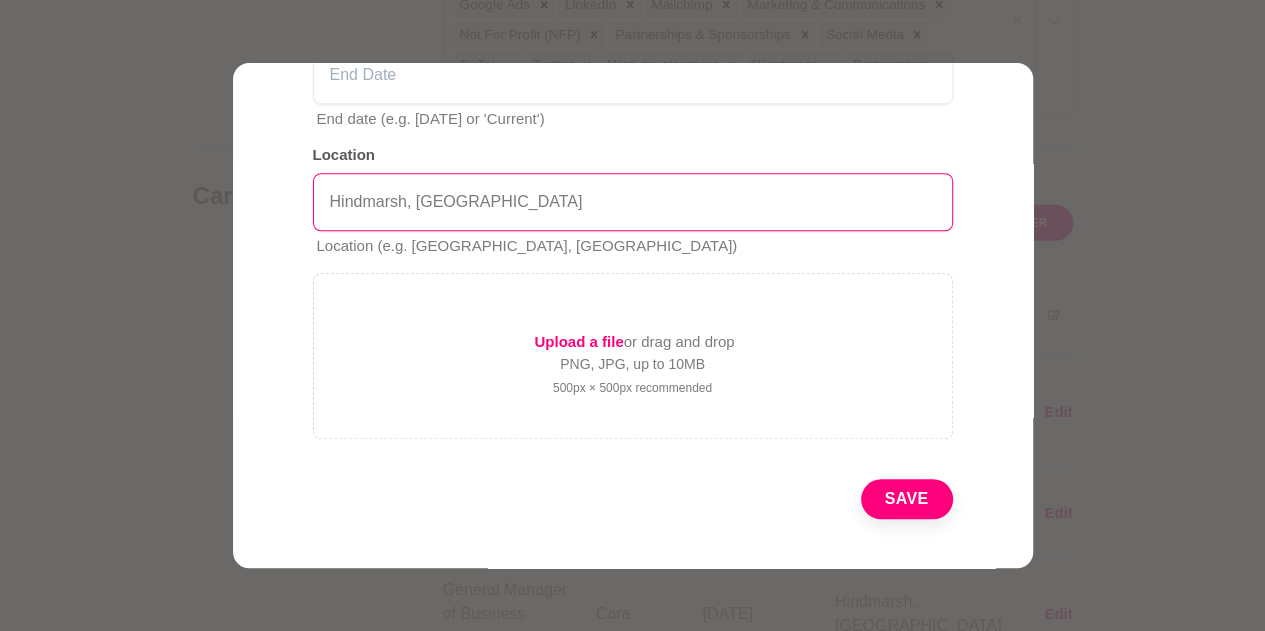 scroll, scrollTop: 665, scrollLeft: 0, axis: vertical 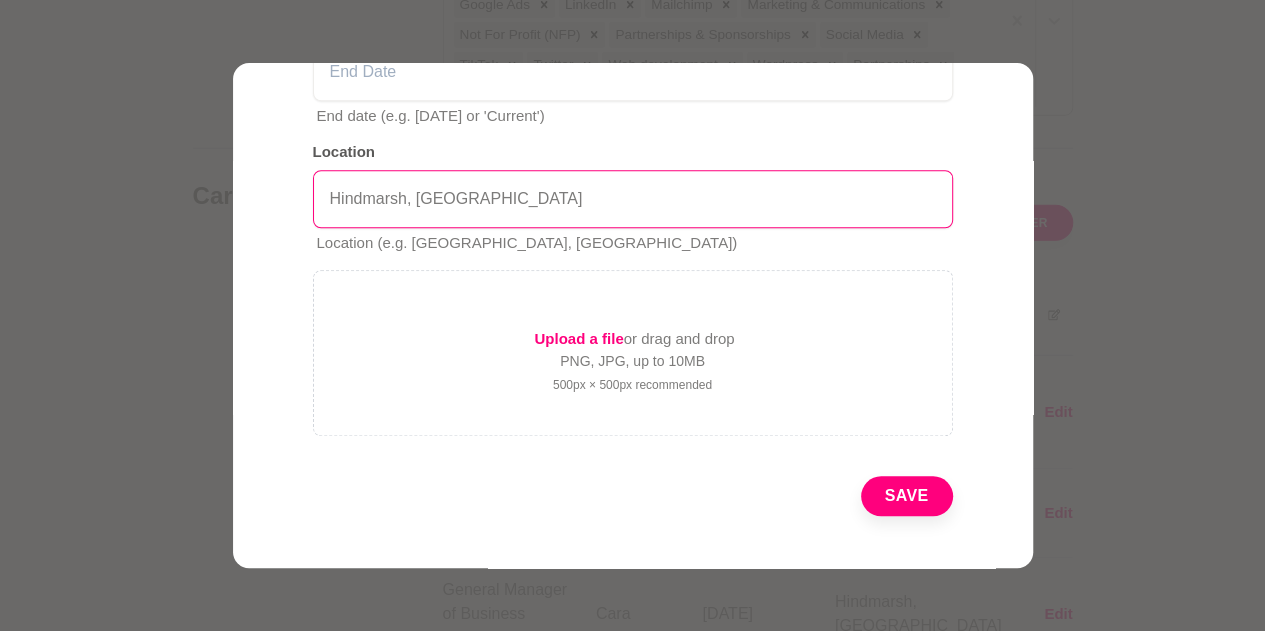 type on "Hindmarsh, [GEOGRAPHIC_DATA]" 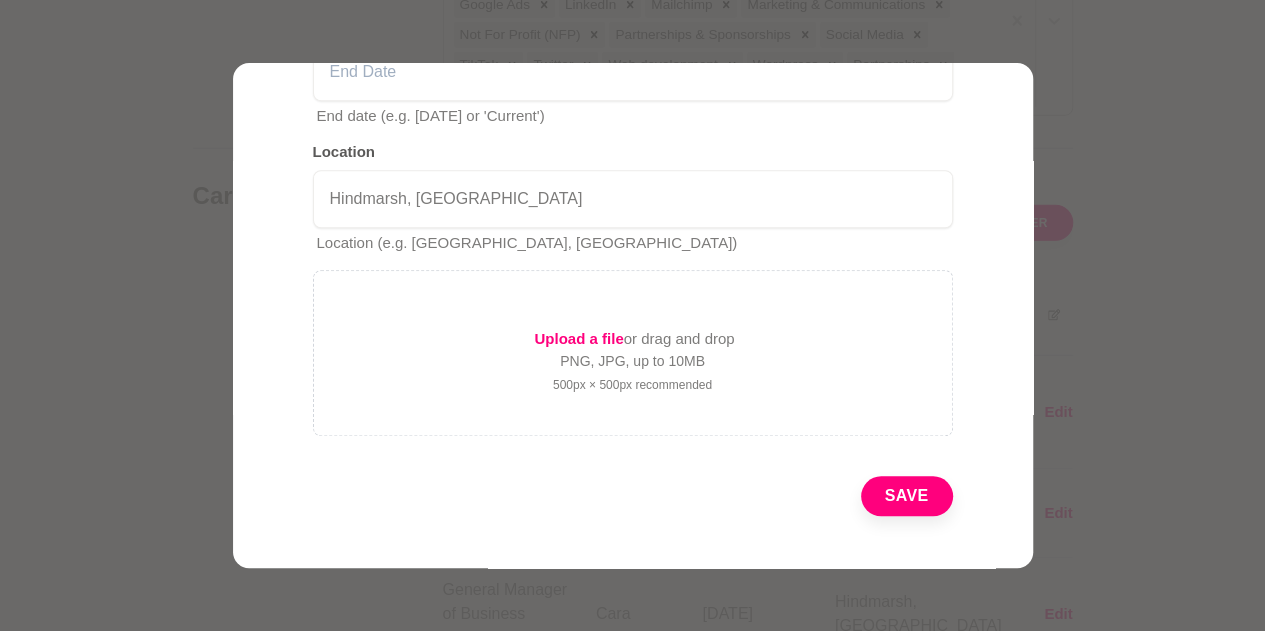 click on "Upload a file" at bounding box center [578, 338] 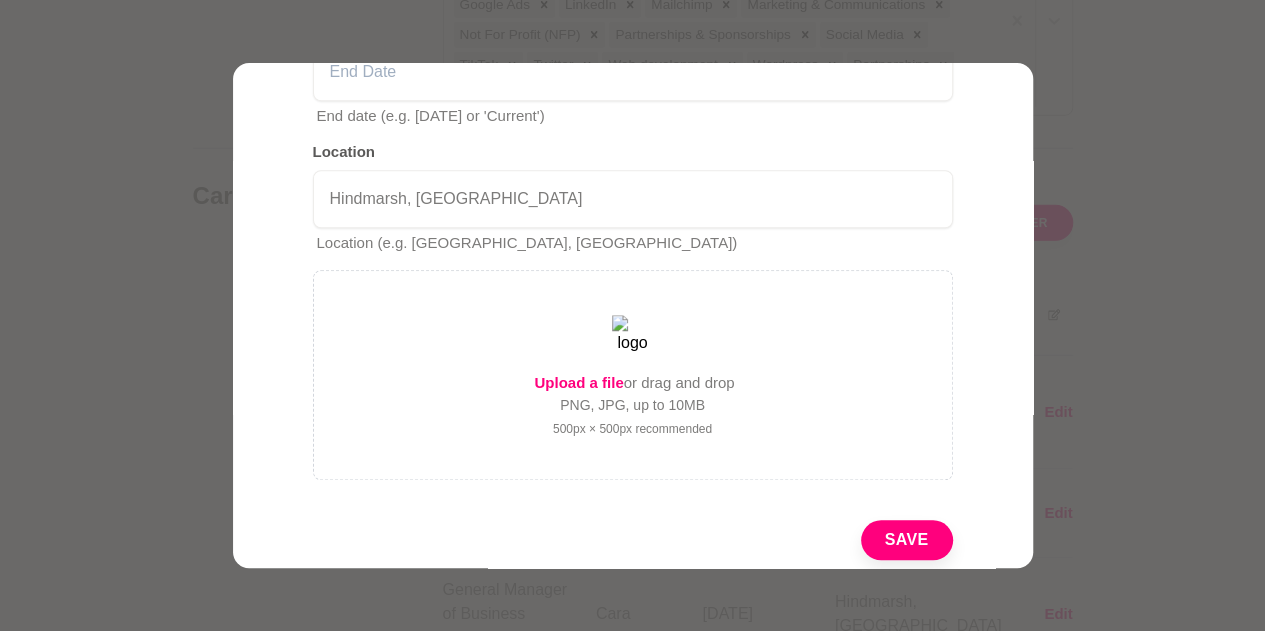 click on "Save" at bounding box center [907, 540] 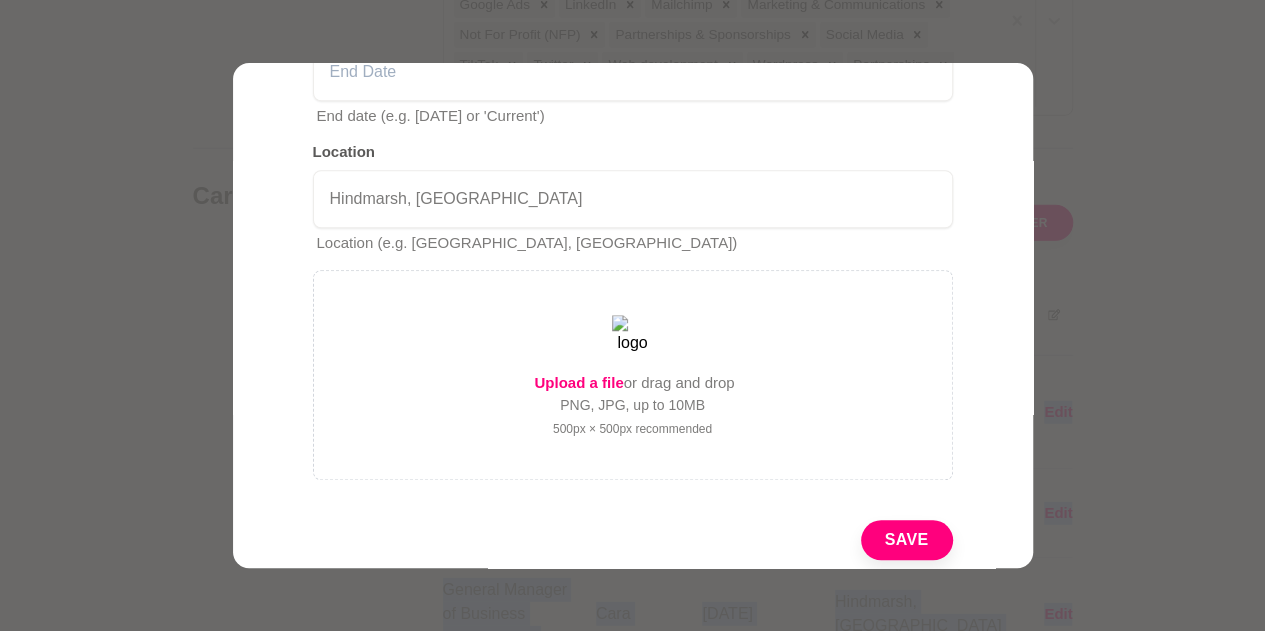 drag, startPoint x: 1154, startPoint y: 524, endPoint x: 888, endPoint y: 528, distance: 266.03006 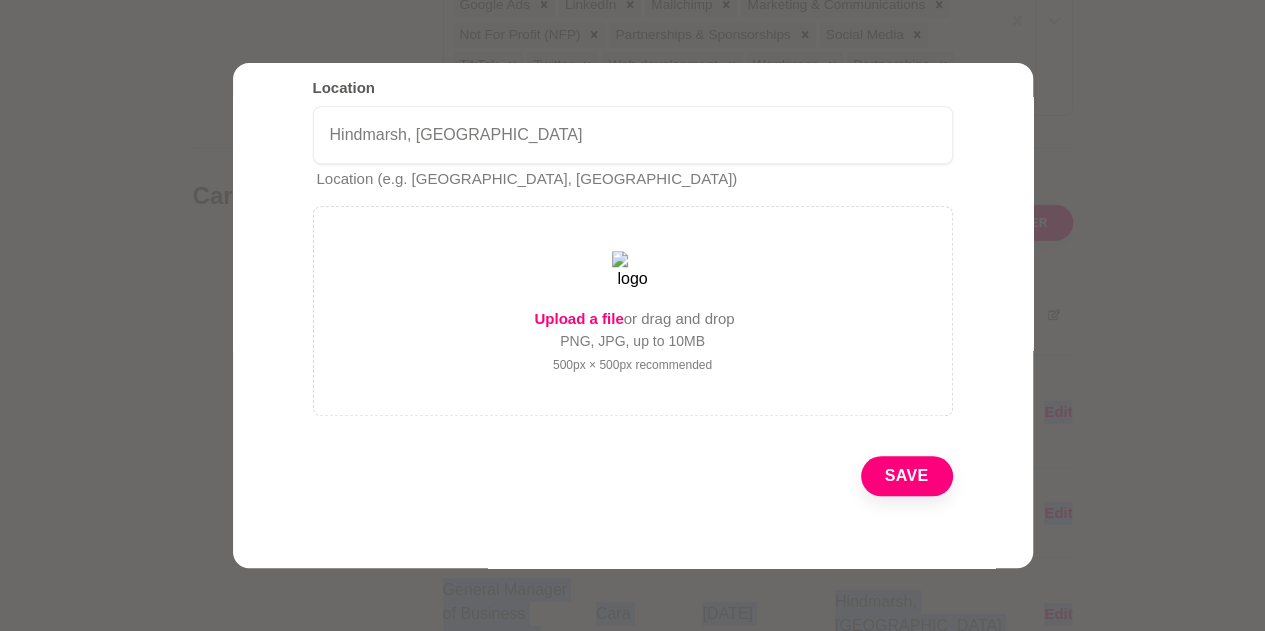 scroll, scrollTop: 724, scrollLeft: 0, axis: vertical 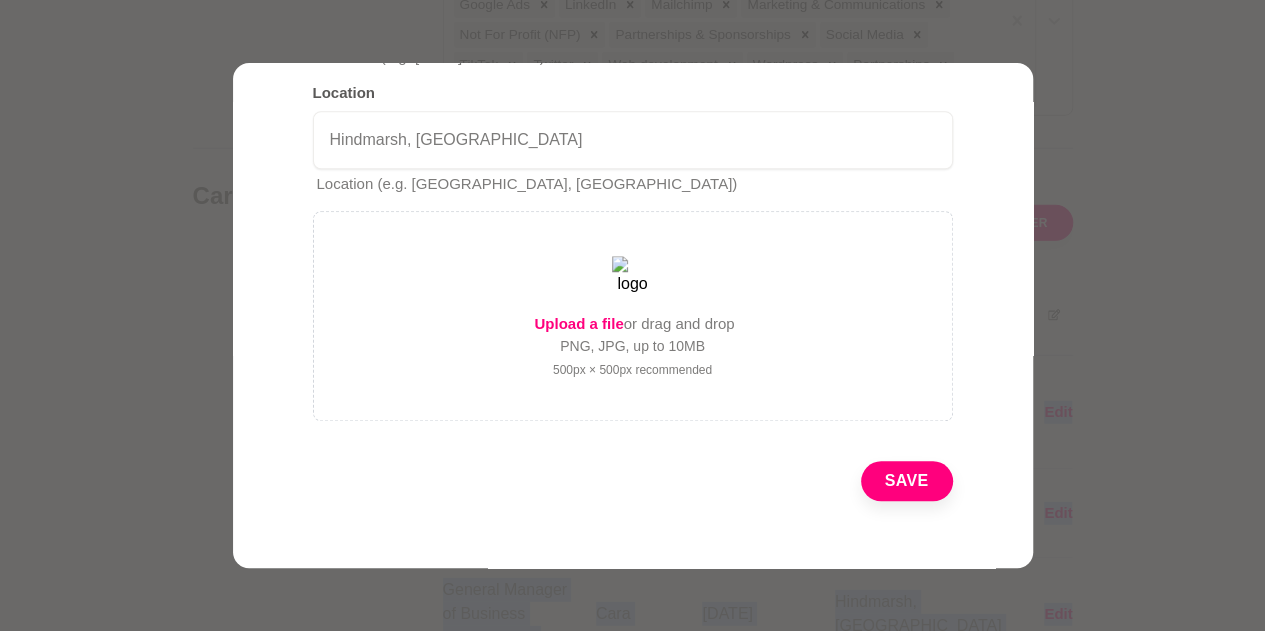 click on "Save" at bounding box center [633, 481] 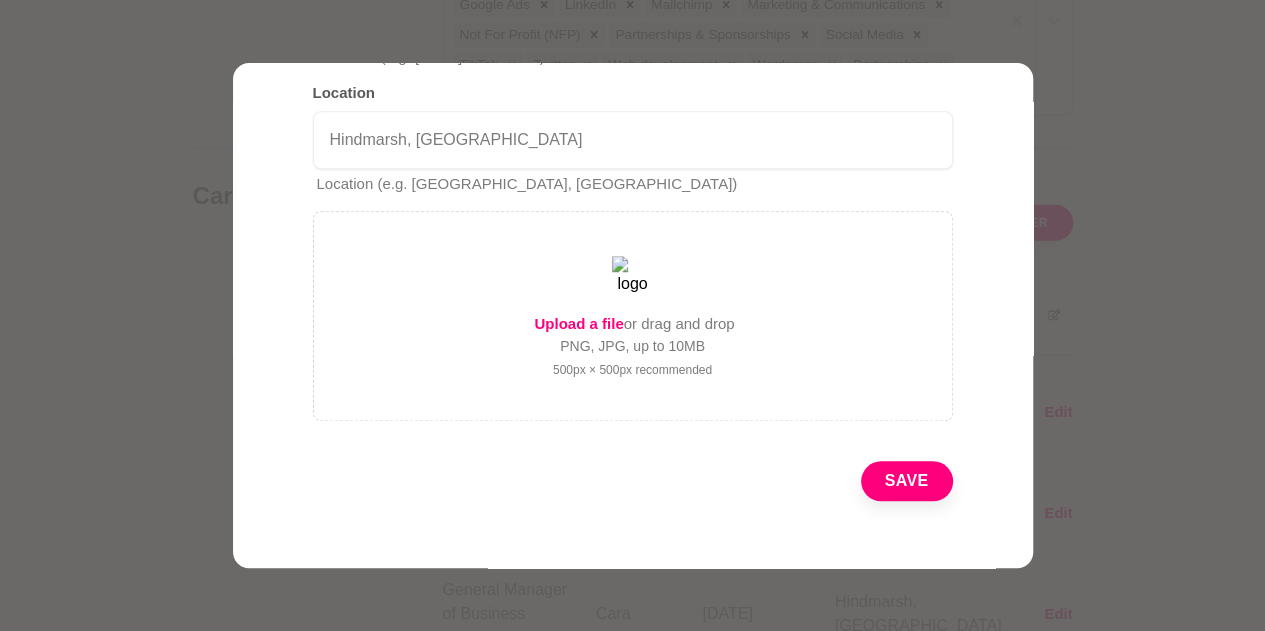 click on "Upload a file" at bounding box center [578, 323] 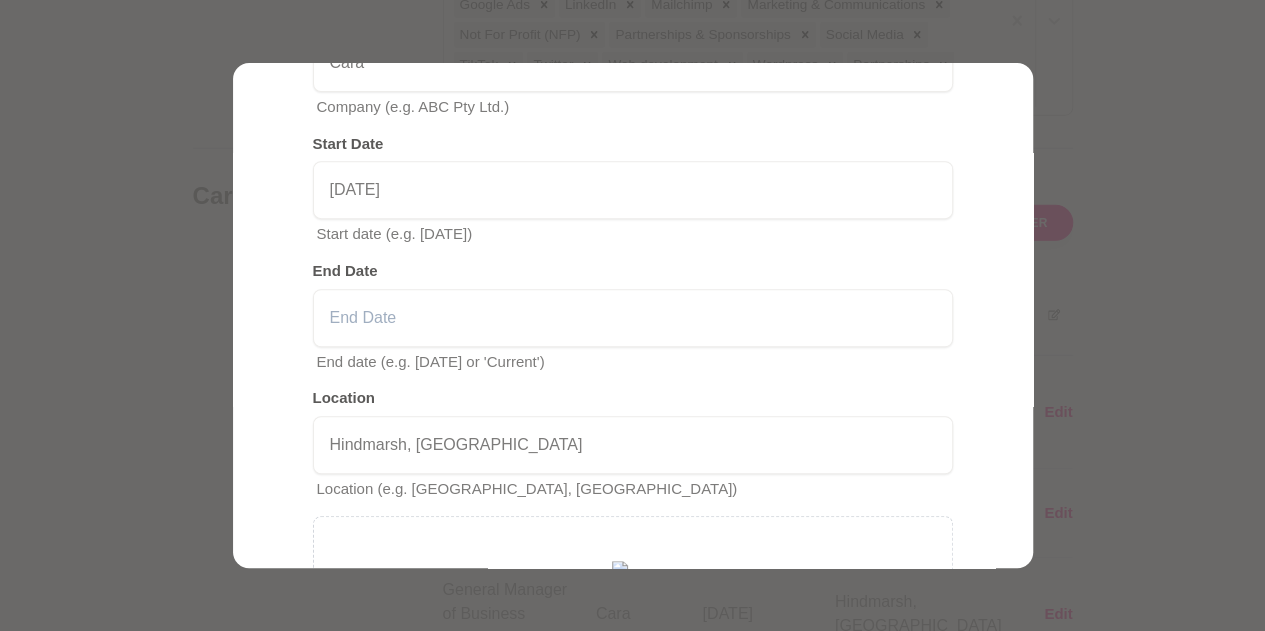 scroll, scrollTop: 420, scrollLeft: 0, axis: vertical 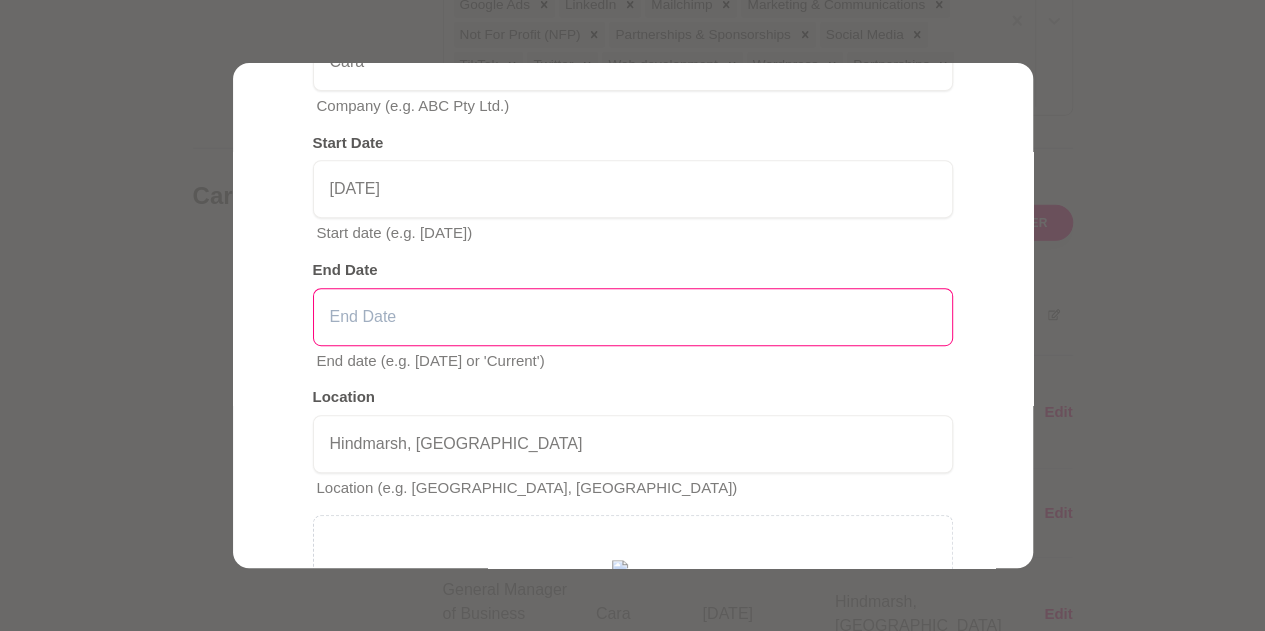 click at bounding box center (633, 317) 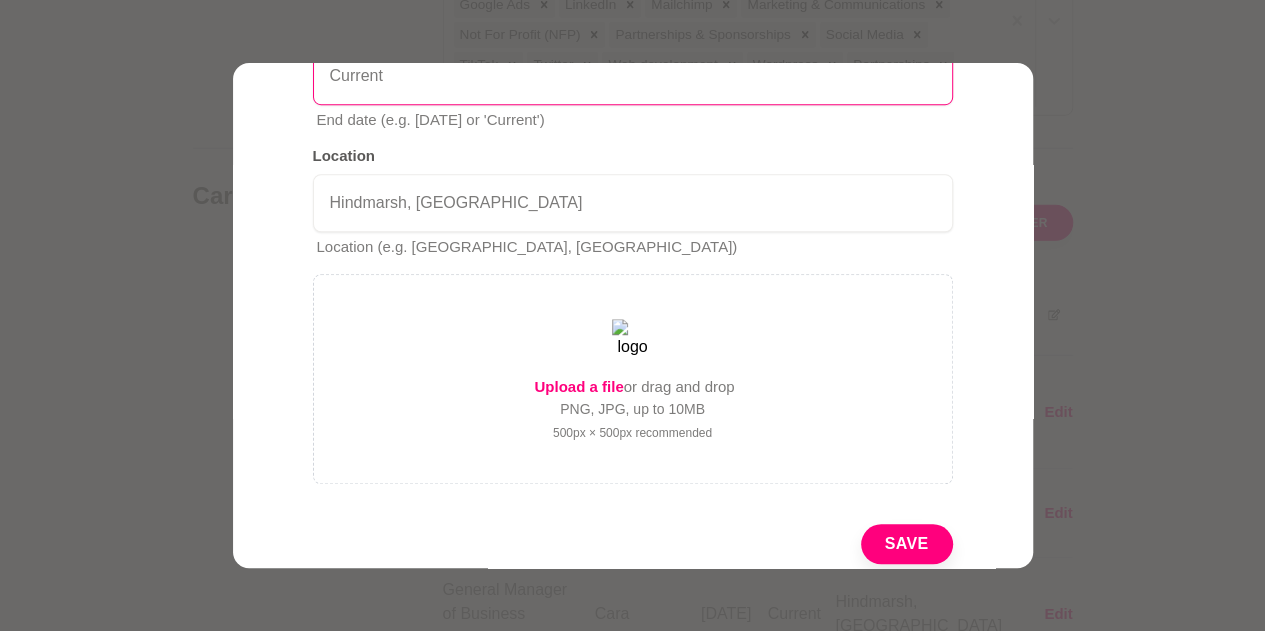 scroll, scrollTop: 663, scrollLeft: 0, axis: vertical 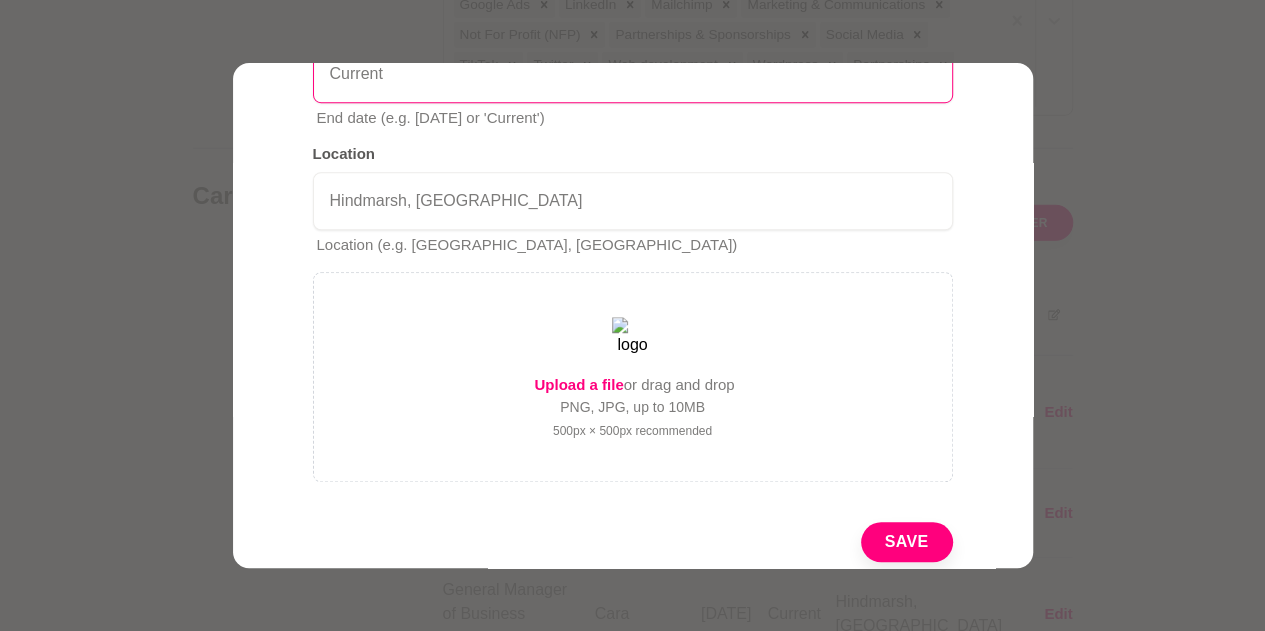 type on "Current" 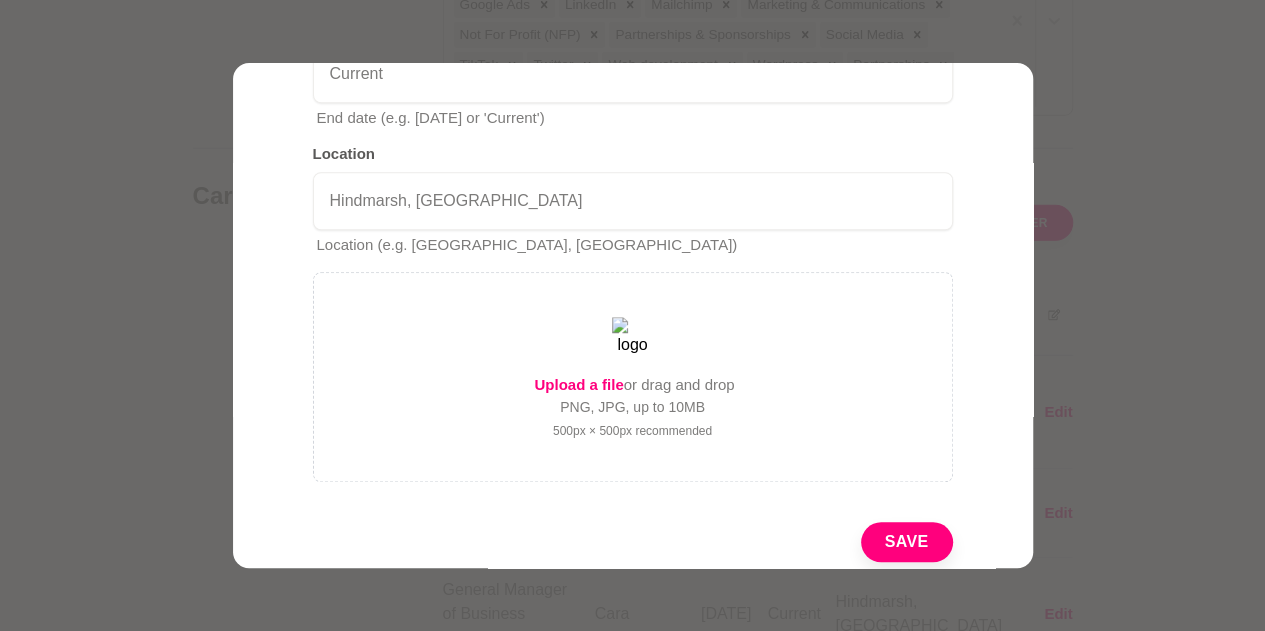 click on "Save" at bounding box center (907, 542) 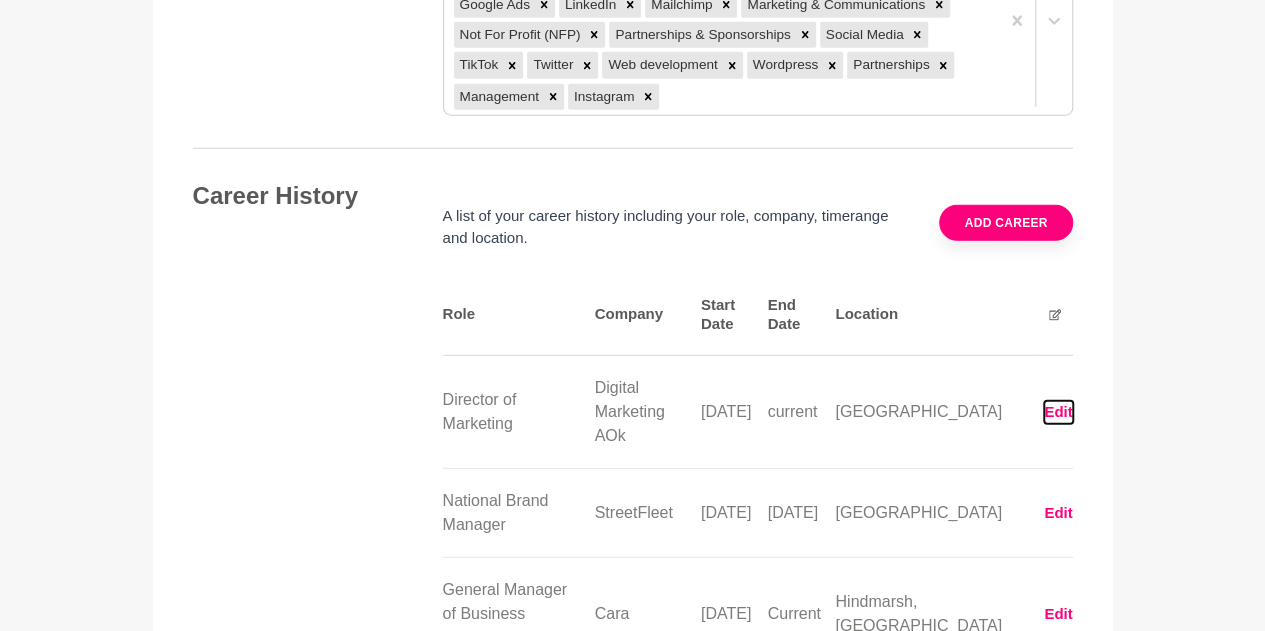 click on "Edit" at bounding box center (1058, 412) 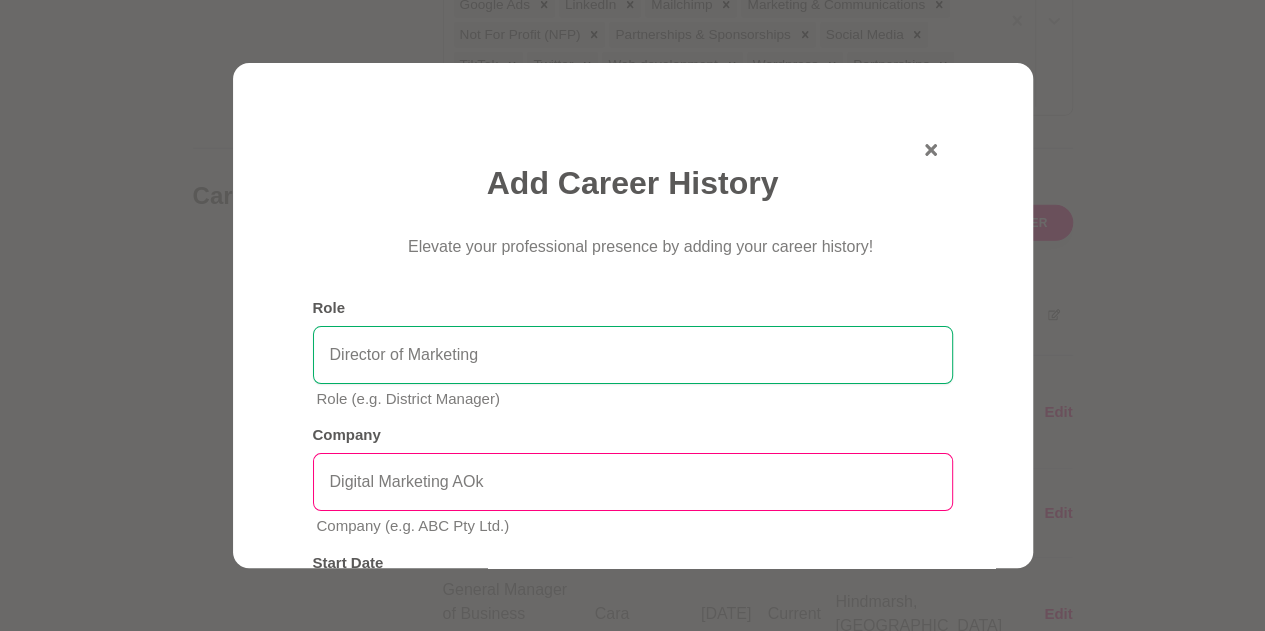 click on "Digital Marketing AOk" at bounding box center [633, 482] 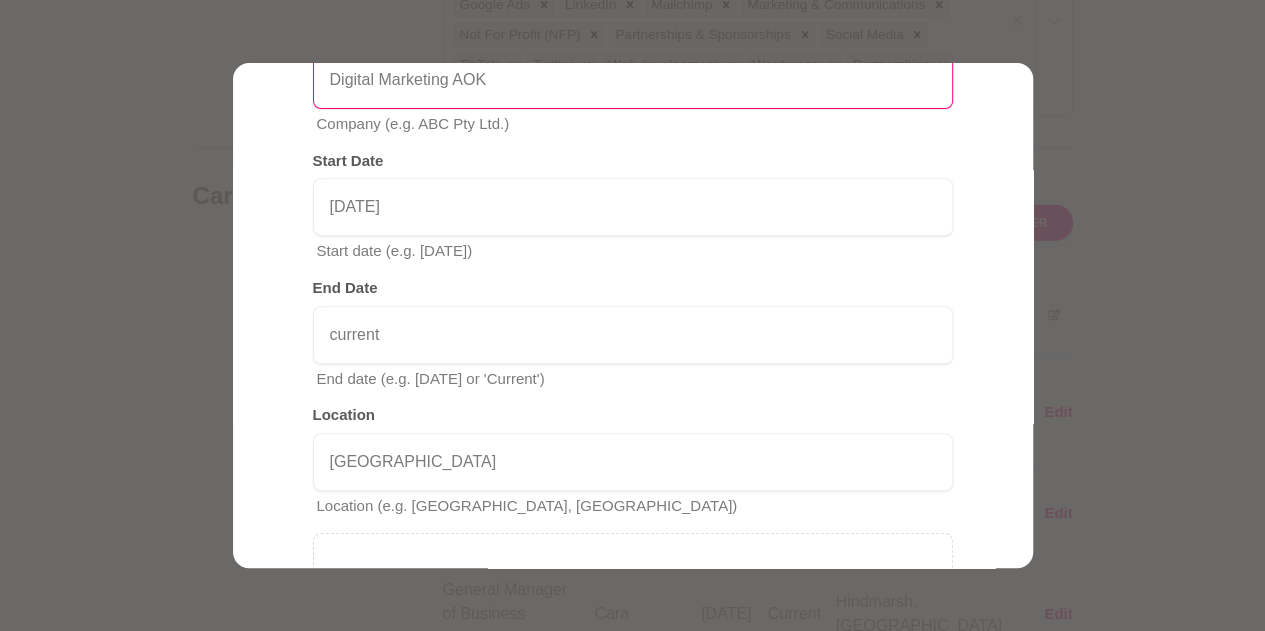 scroll, scrollTop: 724, scrollLeft: 0, axis: vertical 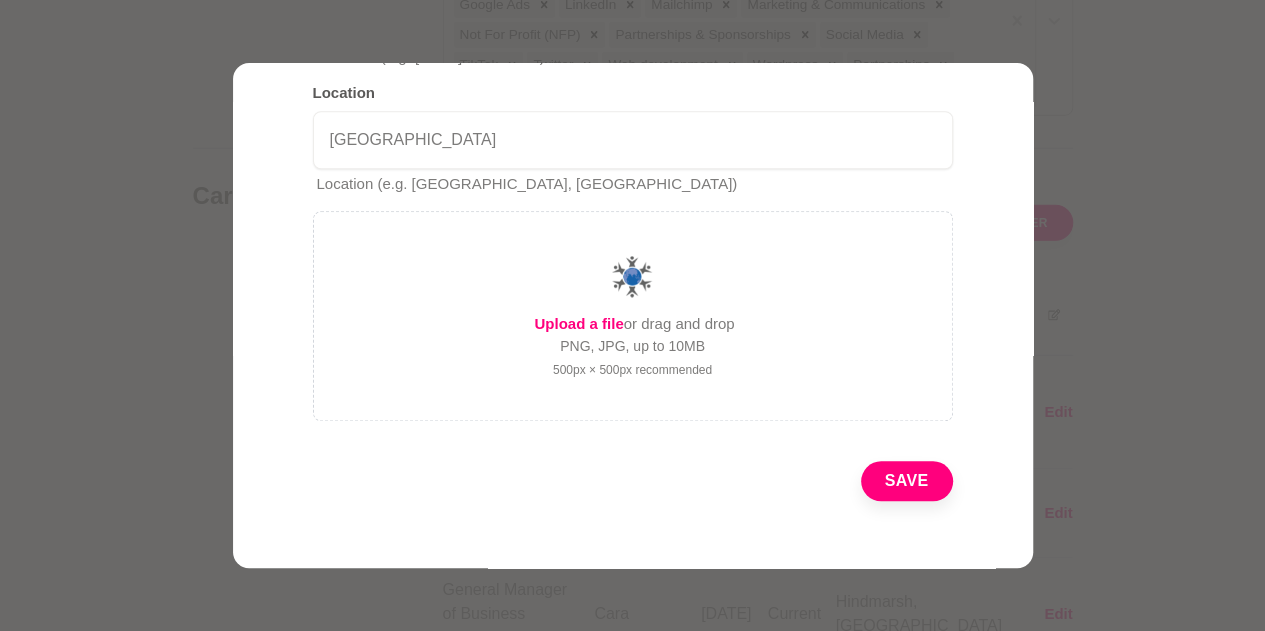 type on "Digital Marketing AOK" 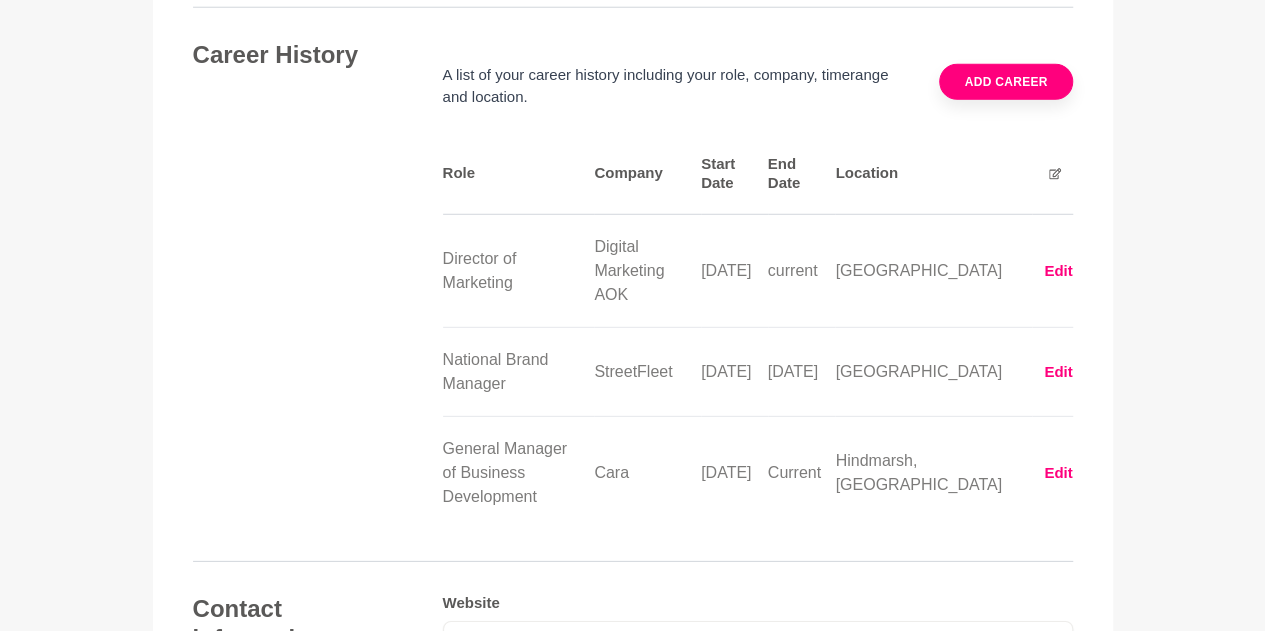 scroll, scrollTop: 2724, scrollLeft: 0, axis: vertical 